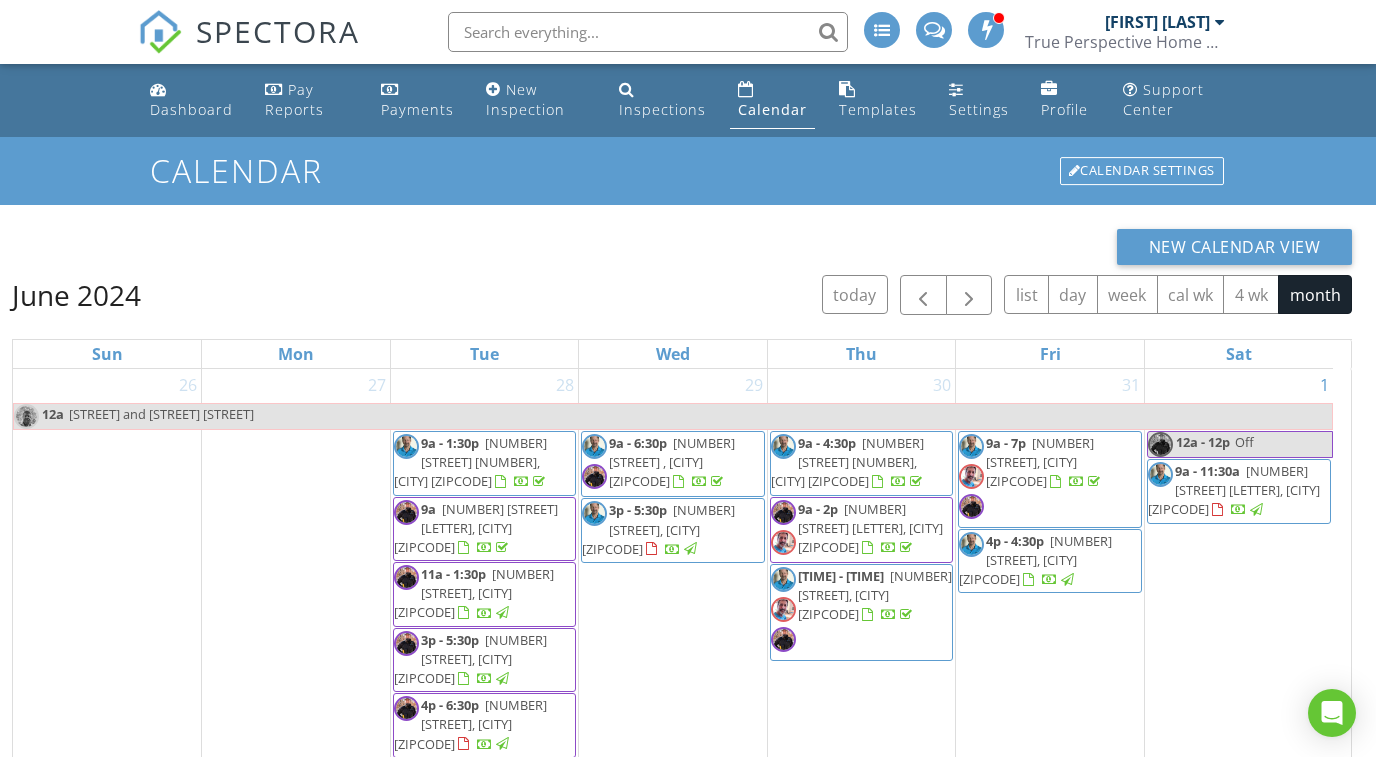 scroll, scrollTop: 0, scrollLeft: 0, axis: both 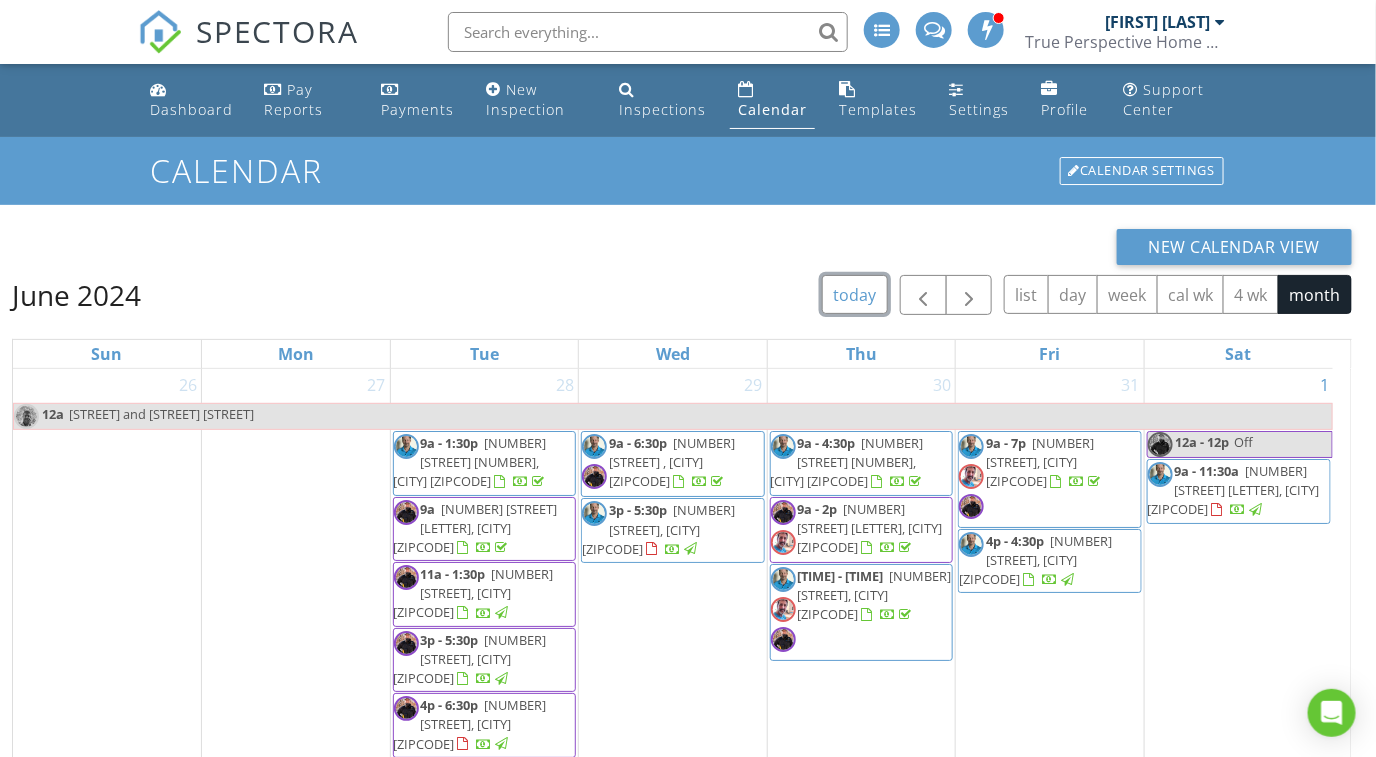 click on "today" at bounding box center (855, 294) 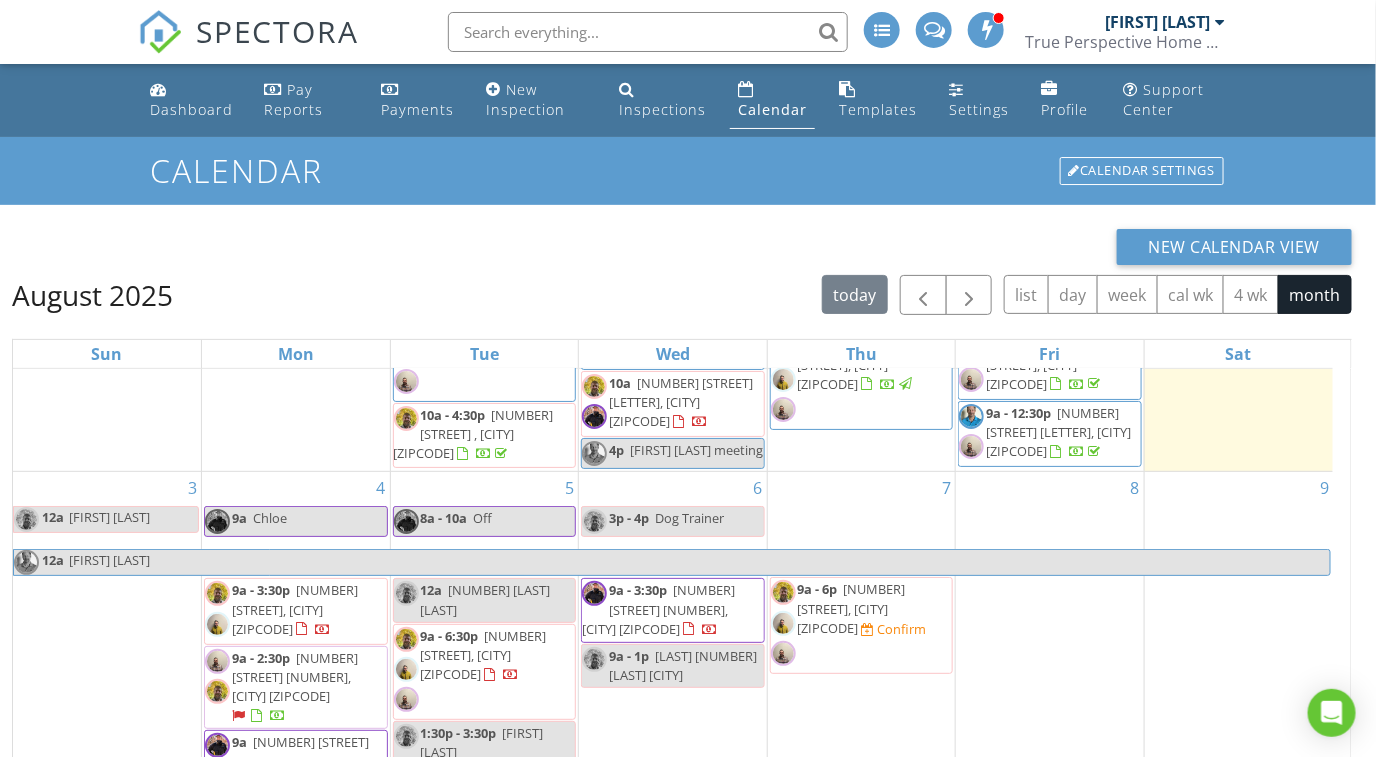 scroll, scrollTop: 206, scrollLeft: 0, axis: vertical 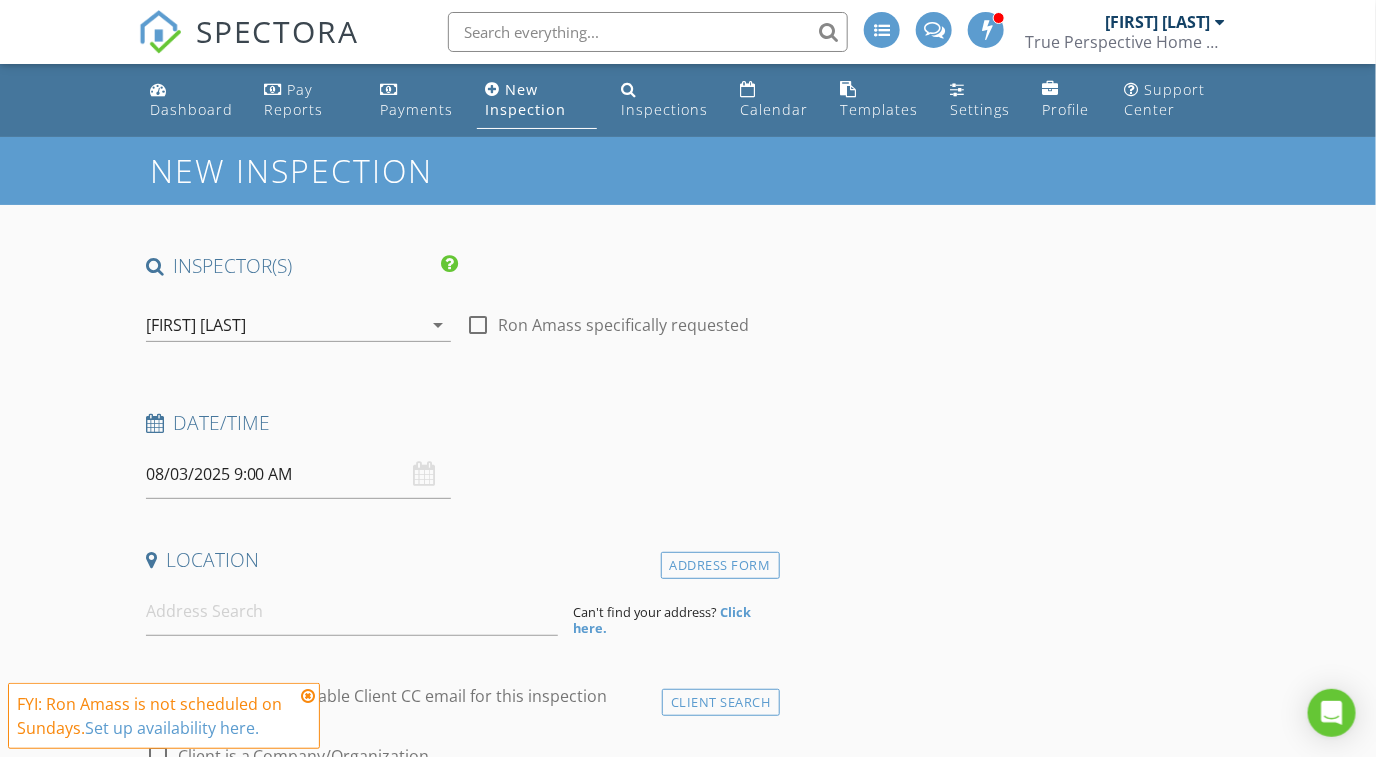 click on "arrow_drop_down" at bounding box center (439, 325) 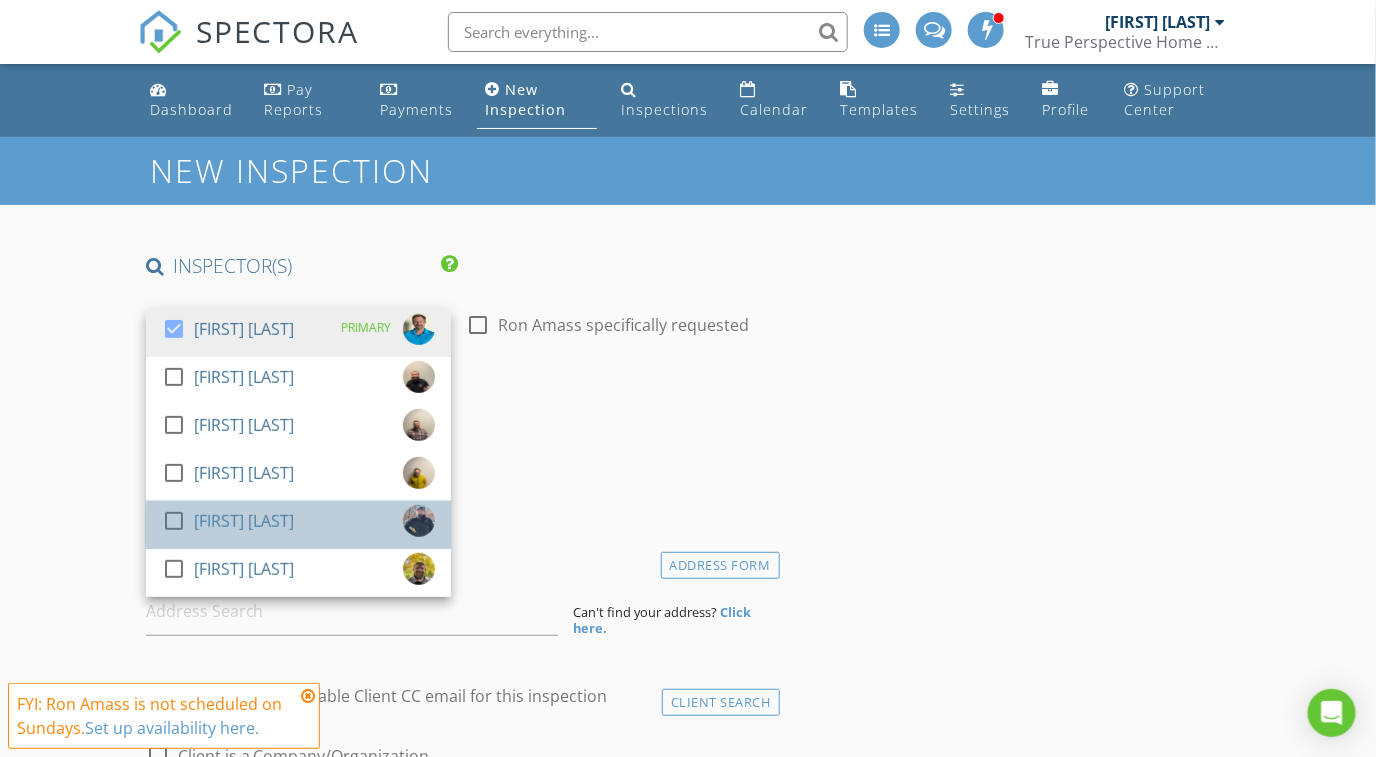 click on "[FIRST] [LAST]" at bounding box center [244, 521] 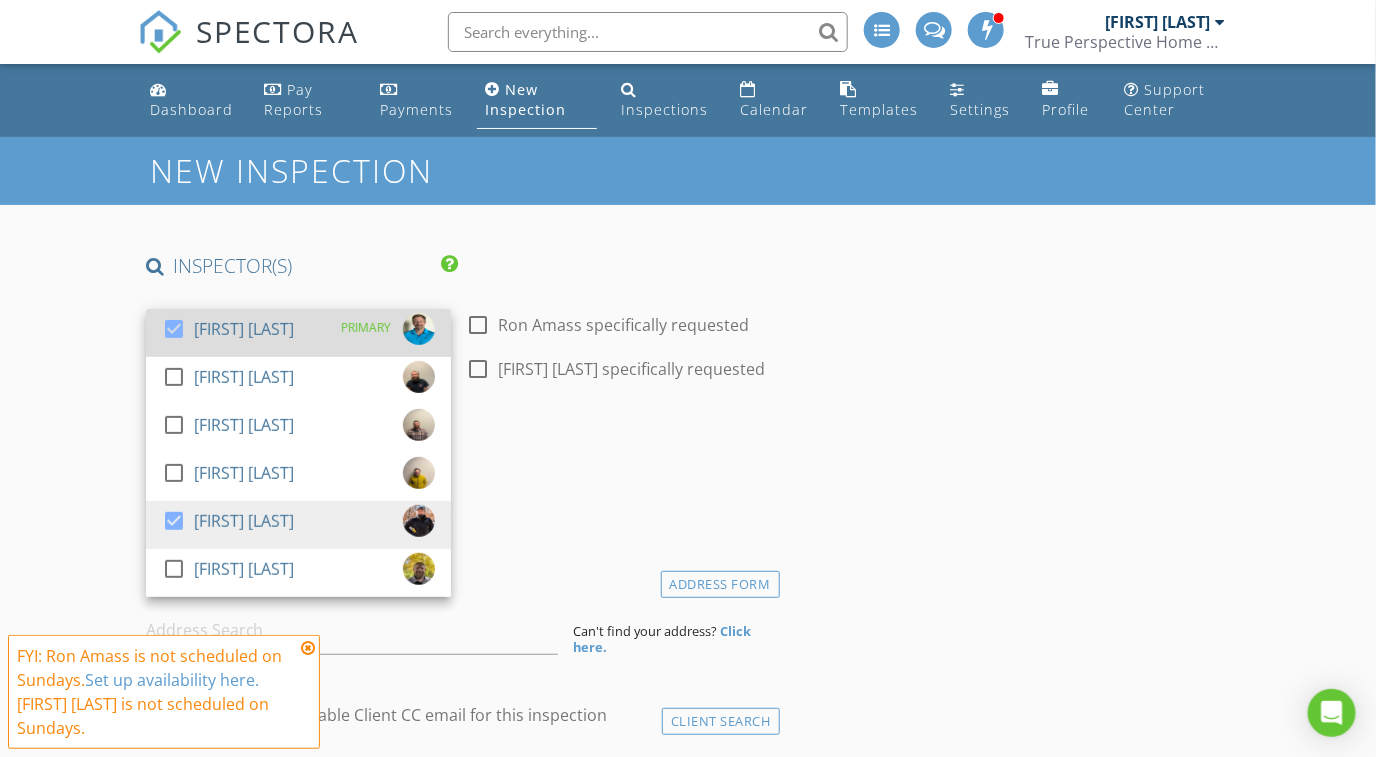 click at bounding box center (174, 329) 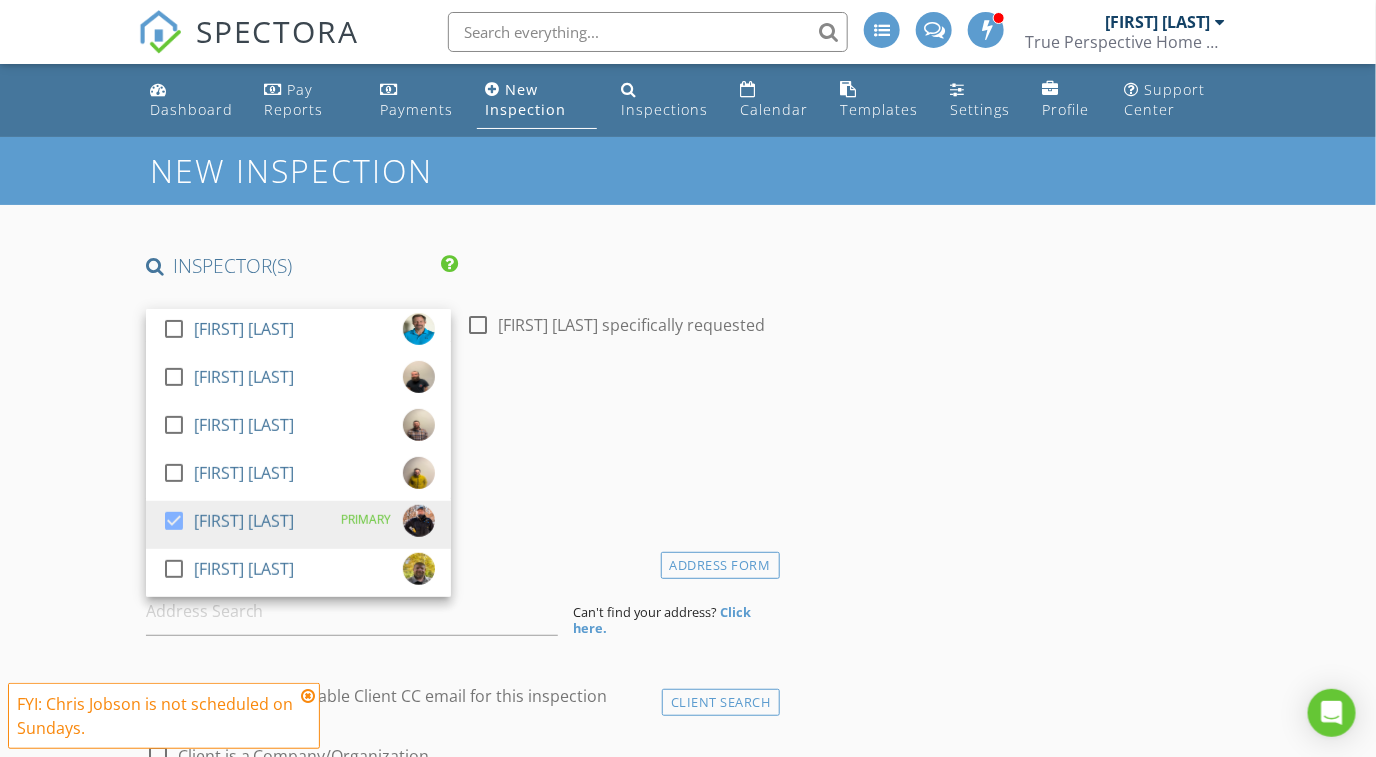 click on "New Inspection
INSPECTOR(S)
check_box_outline_blank   Ron Amass     check_box_outline_blank   Dustin Lucas     check_box_outline_blank   Adam Frodge     check_box_outline_blank   Hayden Wylie     check_box   Chris Jobson   PRIMARY   check_box_outline_blank   Adam Cunningham     Chris Jobson arrow_drop_down   check_box_outline_blank Chris Jobson specifically requested
Date/Time
08/03/2025 9:00 AM
Location
Address Form       Can't find your address?   Click here.
client
check_box Enable Client CC email for this inspection   Client Search     check_box_outline_blank Client is a Company/Organization     First Name   Last Name   Email   CC Email   Phone         Tags         Notes   Private Notes
ADD ADDITIONAL client
SERVICES
check_box_outline_blank   Residential Inspection" at bounding box center [688, 2005] 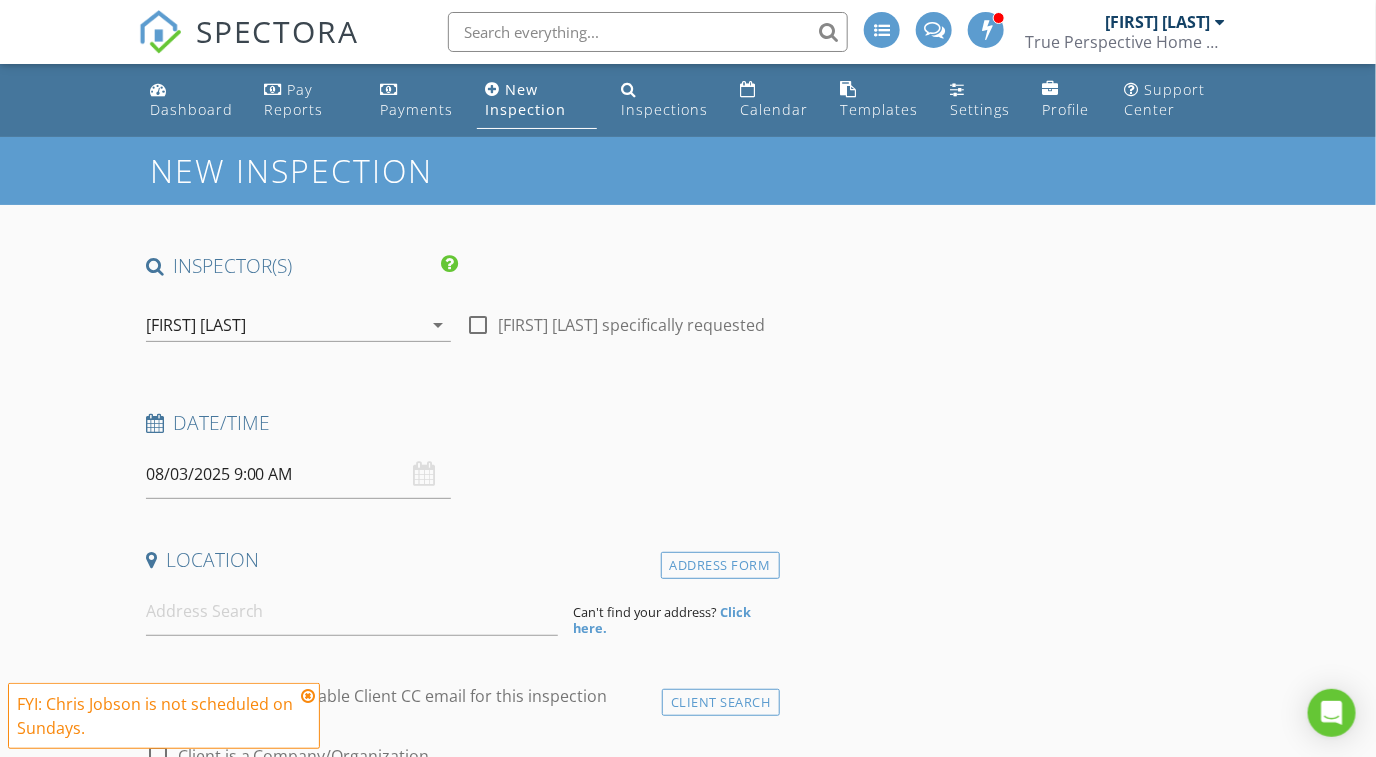 click on "08/03/2025 9:00 AM" at bounding box center (298, 474) 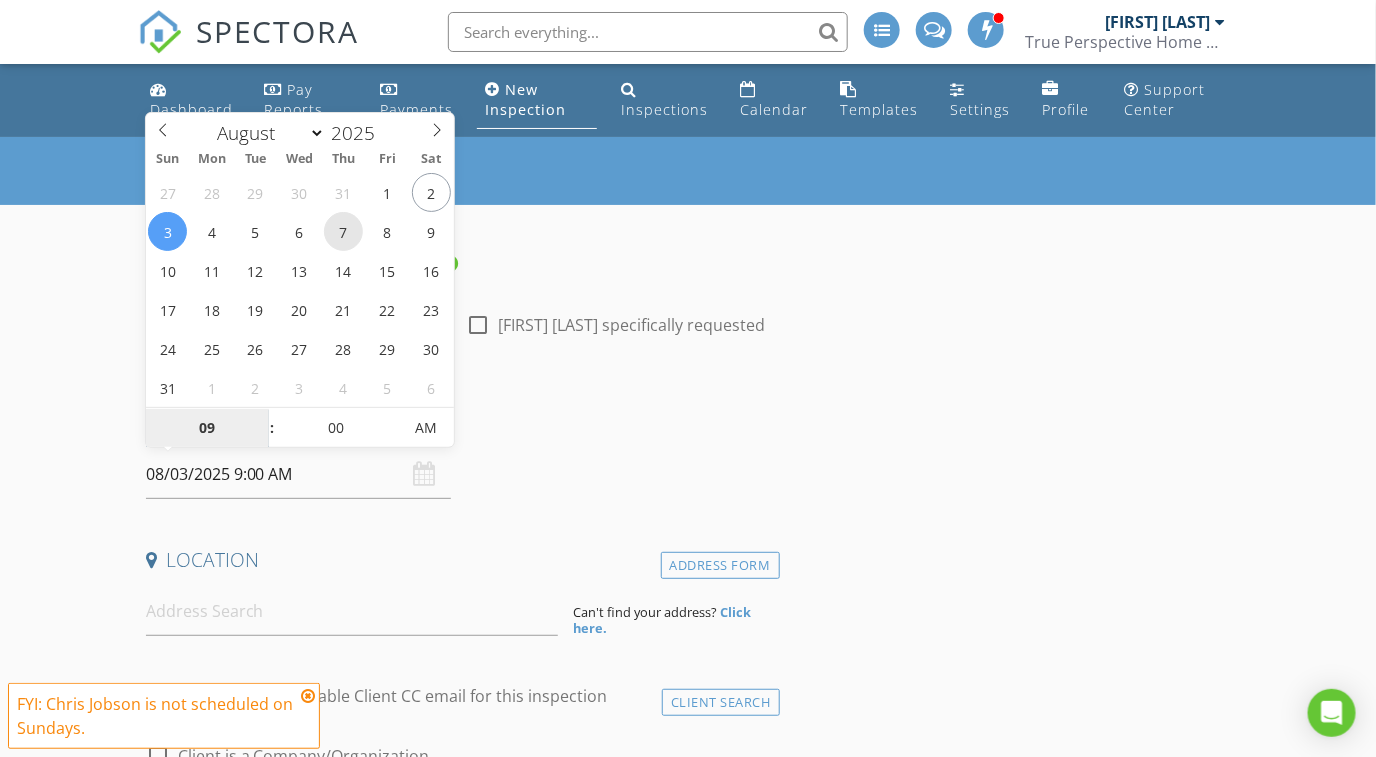 type on "08/07/2025 9:00 AM" 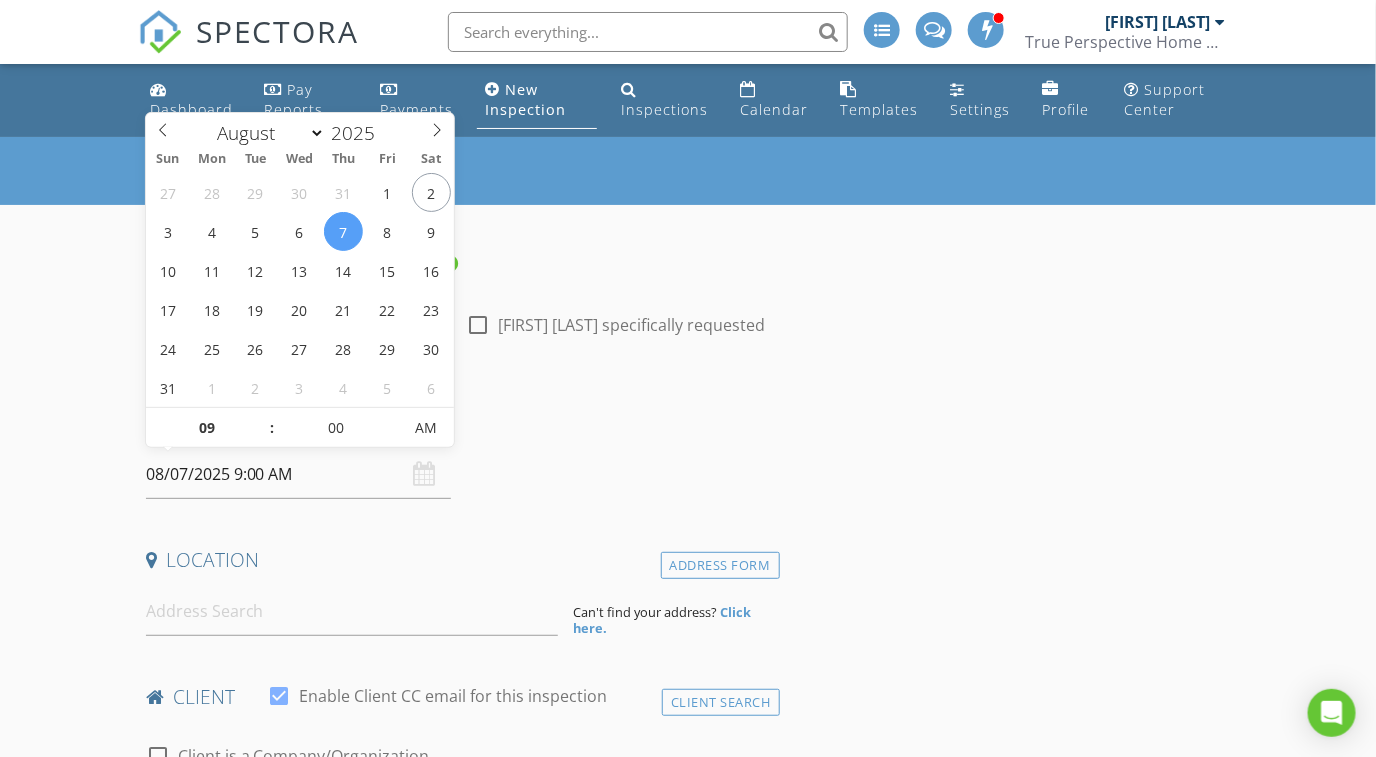 click on "INSPECTOR(S)
check_box_outline_blank   Ron Amass     check_box_outline_blank   Dustin Lucas     check_box_outline_blank   Adam Frodge     check_box_outline_blank   Hayden Wylie     check_box   Chris Jobson   PRIMARY   check_box_outline_blank   Adam Cunningham     Chris Jobson arrow_drop_down   check_box_outline_blank Chris Jobson specifically requested
Date/Time
08/07/2025 9:00 AM
Location
Address Form       Can't find your address?   Click here.
client
check_box Enable Client CC email for this inspection   Client Search     check_box_outline_blank Client is a Company/Organization     First Name   Last Name   Email   CC Email   Phone         Tags         Notes   Private Notes
ADD ADDITIONAL client
SERVICES
check_box_outline_blank   Residential Inspection         Radon Testing" at bounding box center [688, 2040] 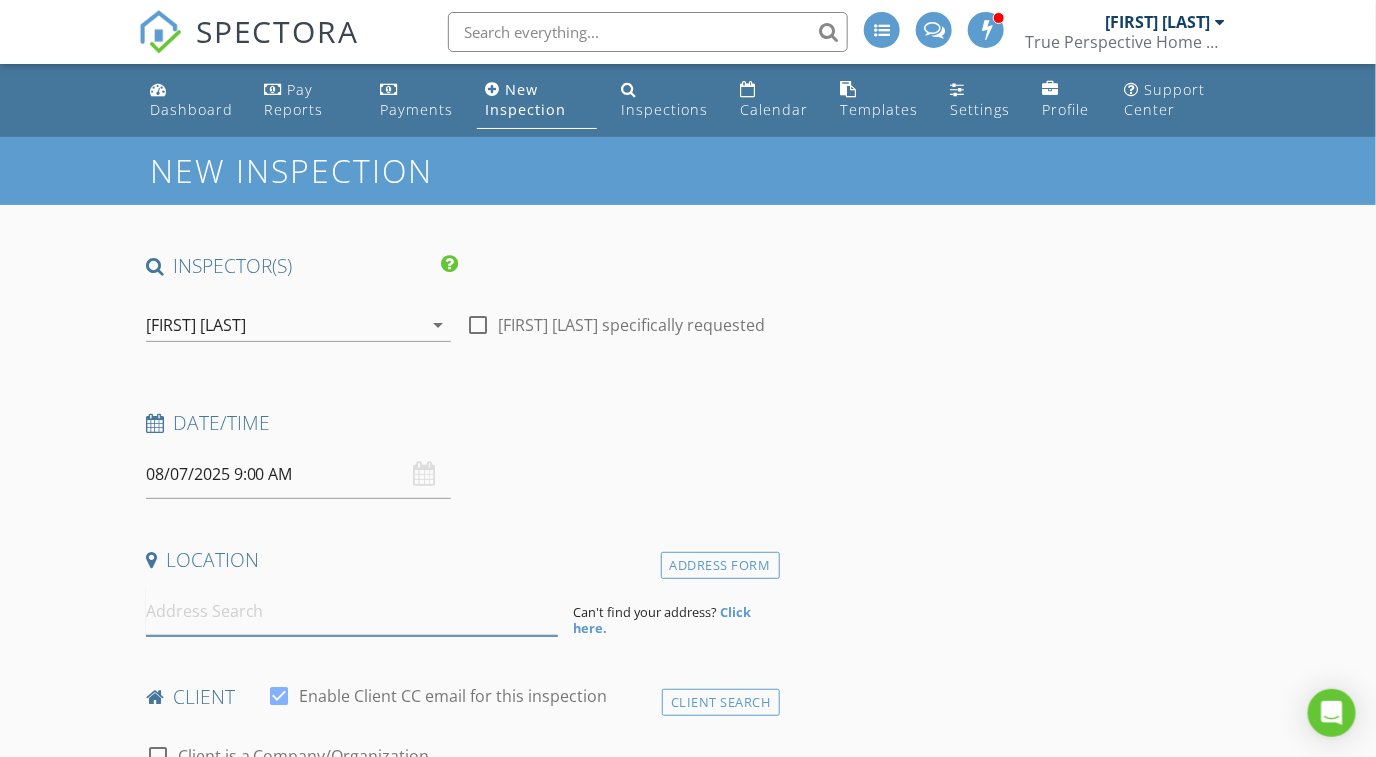 click at bounding box center (352, 611) 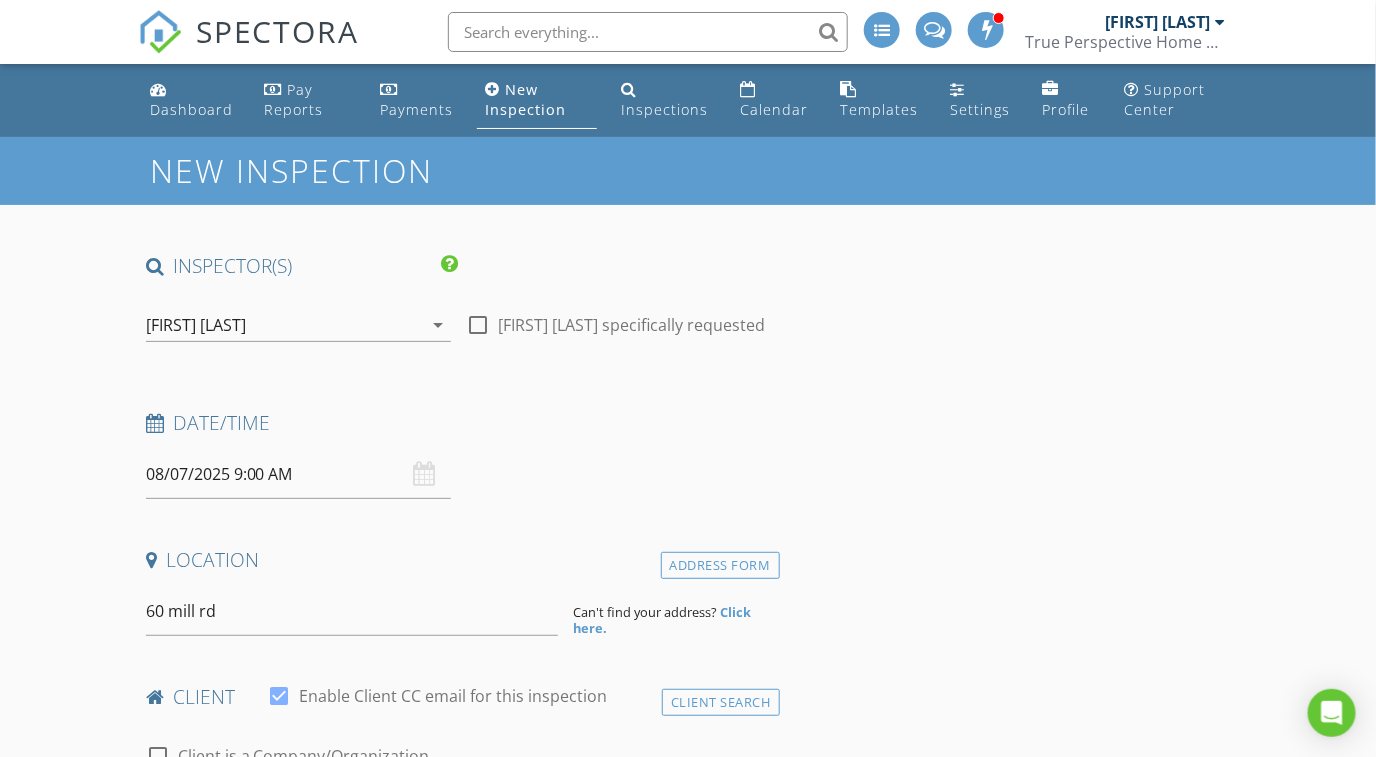 type on "60 Mill Rd, Eagle, CO, USA" 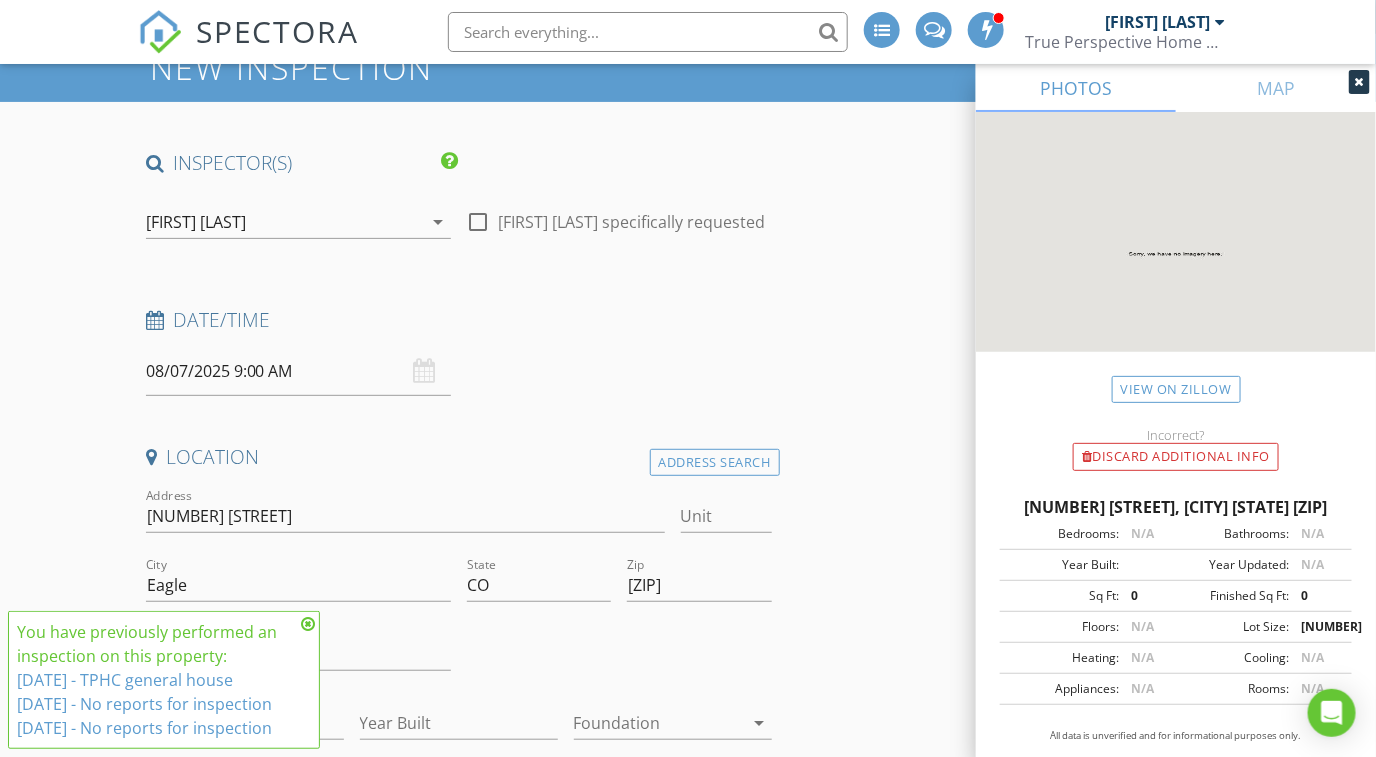 scroll, scrollTop: 124, scrollLeft: 0, axis: vertical 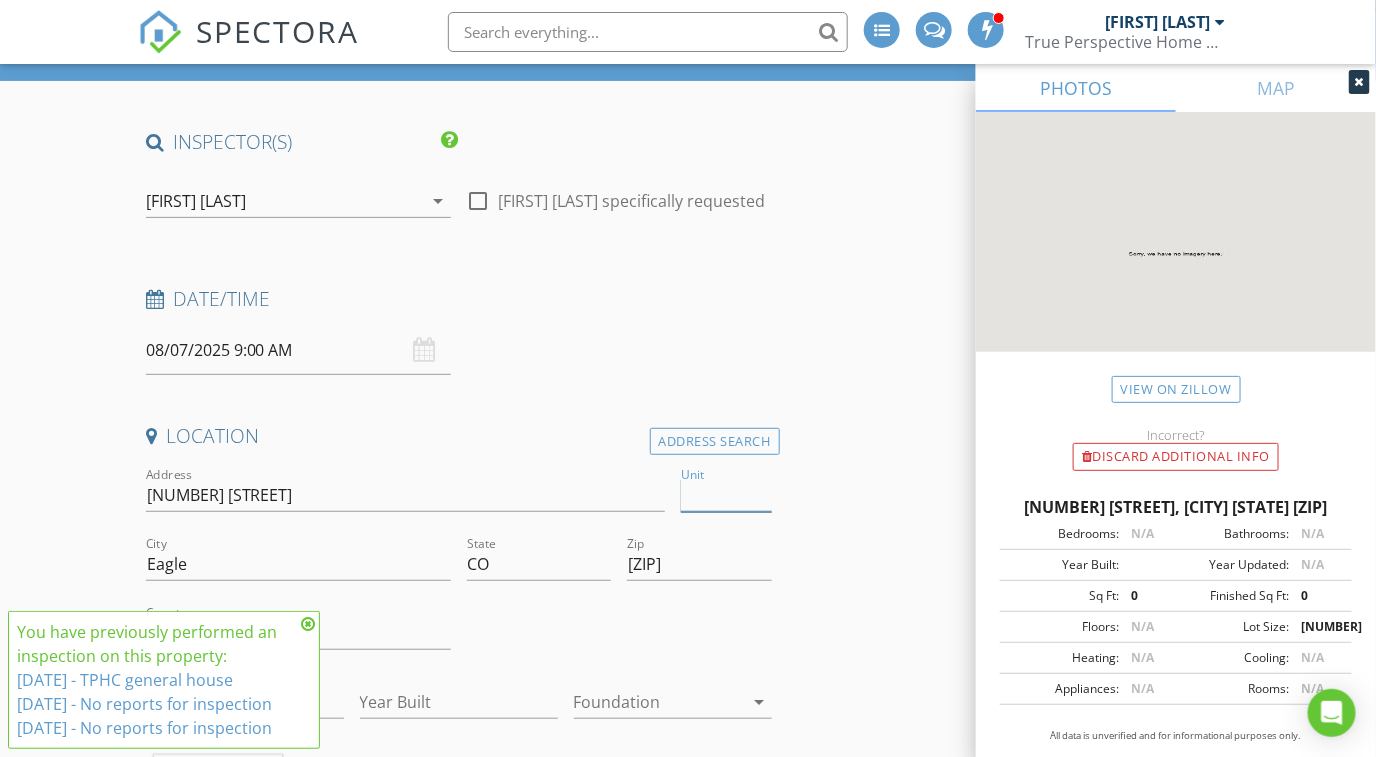 click on "Unit" at bounding box center [726, 495] 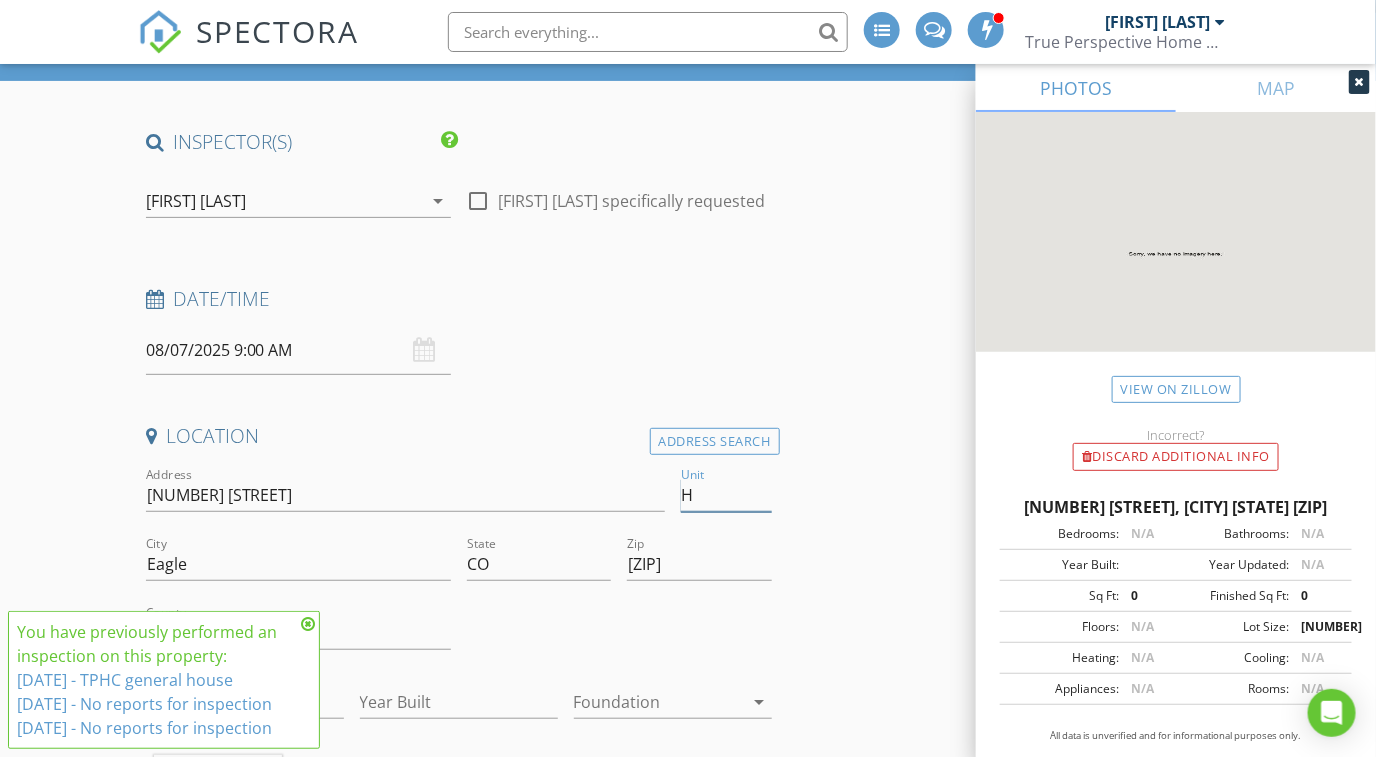 type on "H3" 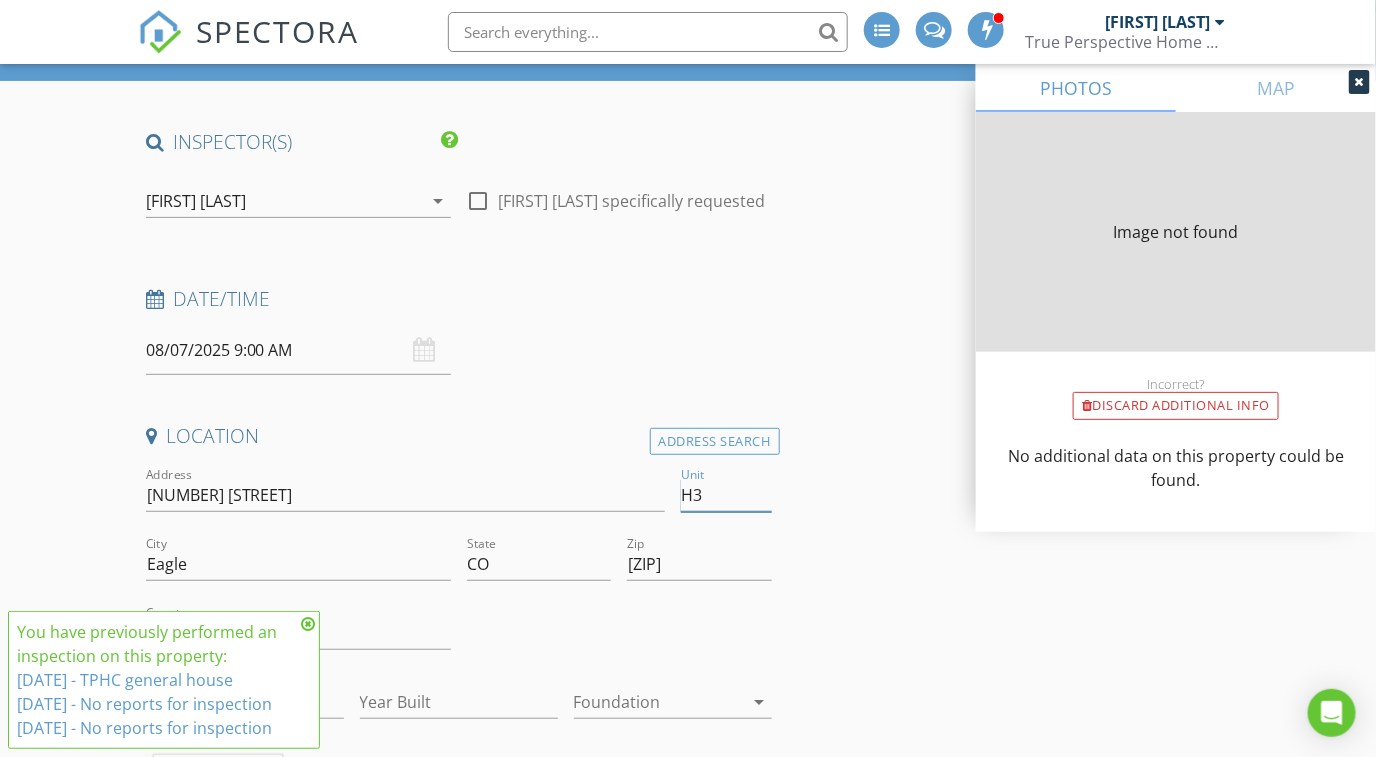 type on "1240" 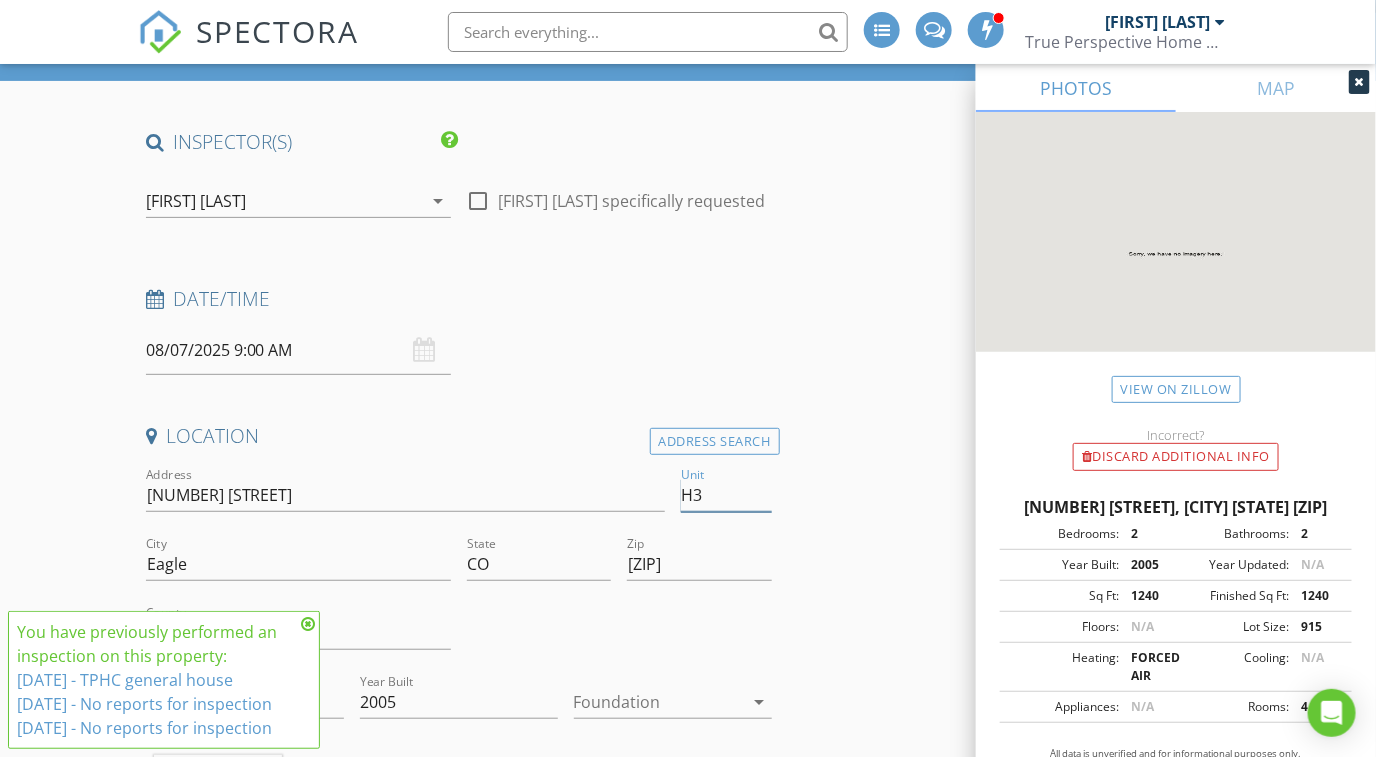type on "H3" 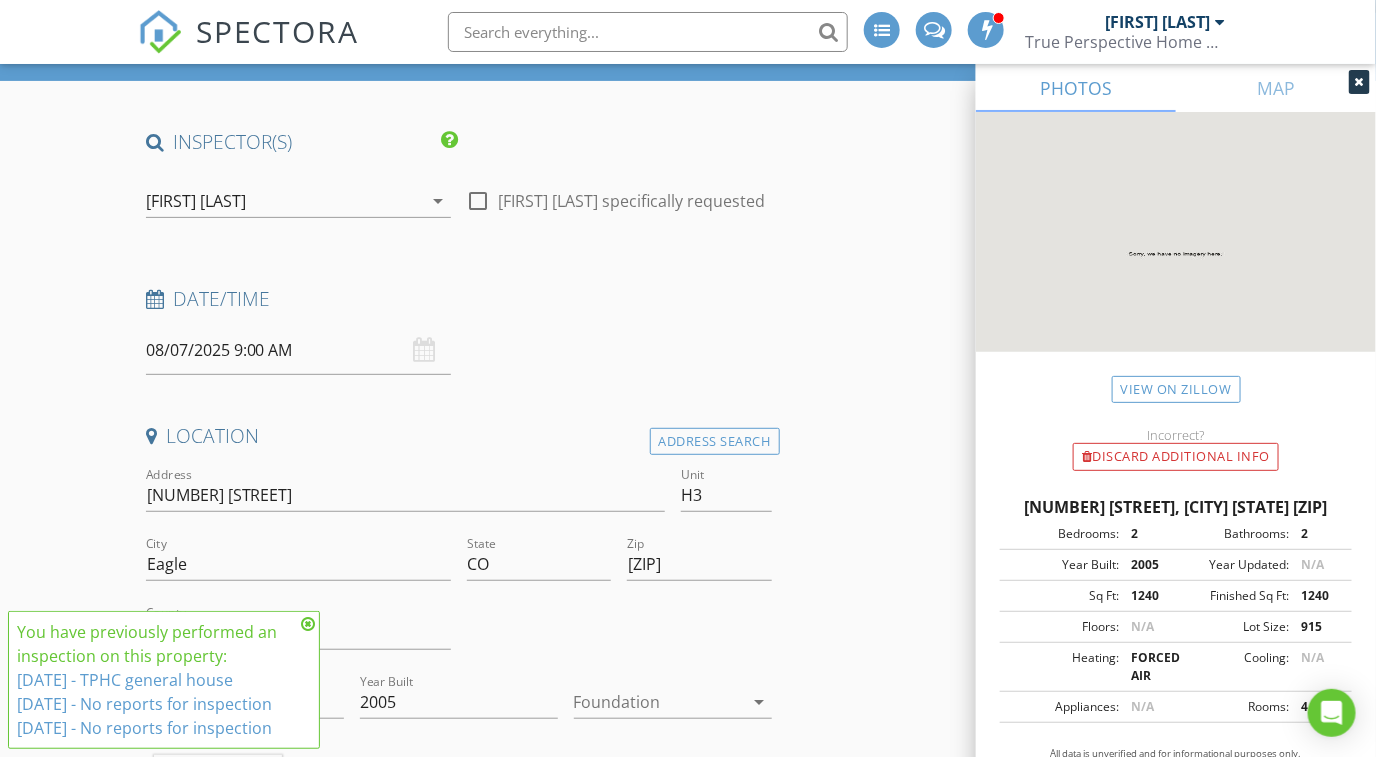 click on "INSPECTOR(S)
check_box_outline_blank   Ron Amass     check_box_outline_blank   Dustin Lucas     check_box_outline_blank   Adam Frodge     check_box_outline_blank   Hayden Wylie     check_box   Chris Jobson   PRIMARY   check_box_outline_blank   Adam Cunningham     Chris Jobson arrow_drop_down   check_box_outline_blank Chris Jobson specifically requested
Date/Time
08/07/2025 9:00 AM
Location
Address Search       Address 60 Mill Rd   Unit H3   City Eagle   State CO   Zip 81631   County Eagle     Square Feet 1240   Year Built 2005   Foundation arrow_drop_down     Chris Jobson     18.1 miles     (23 minutes)
client
check_box Enable Client CC email for this inspection   Client Search     check_box_outline_blank Client is a Company/Organization     First Name   Last Name   Email   CC Email   Phone         Tags         Notes   Private Notes" at bounding box center [688, 2120] 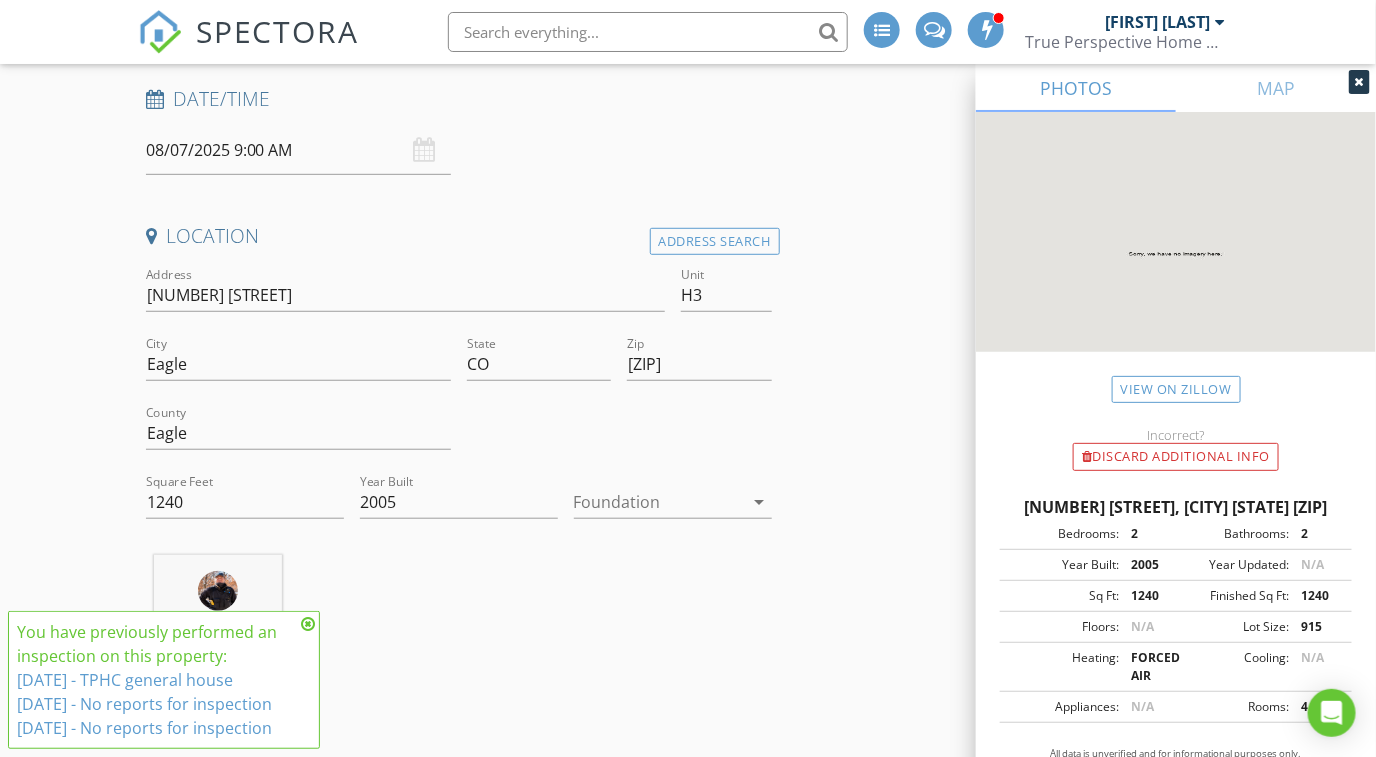scroll, scrollTop: 375, scrollLeft: 0, axis: vertical 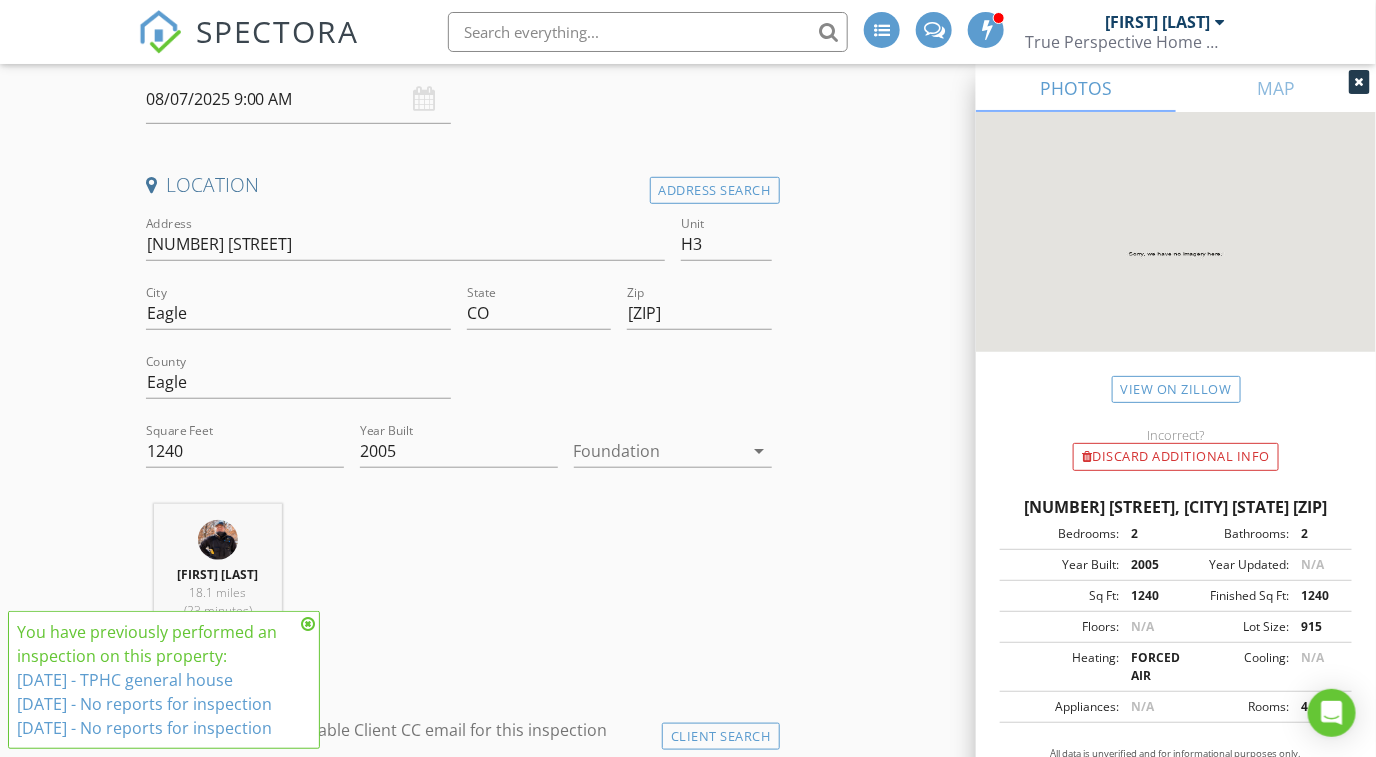click at bounding box center (308, 624) 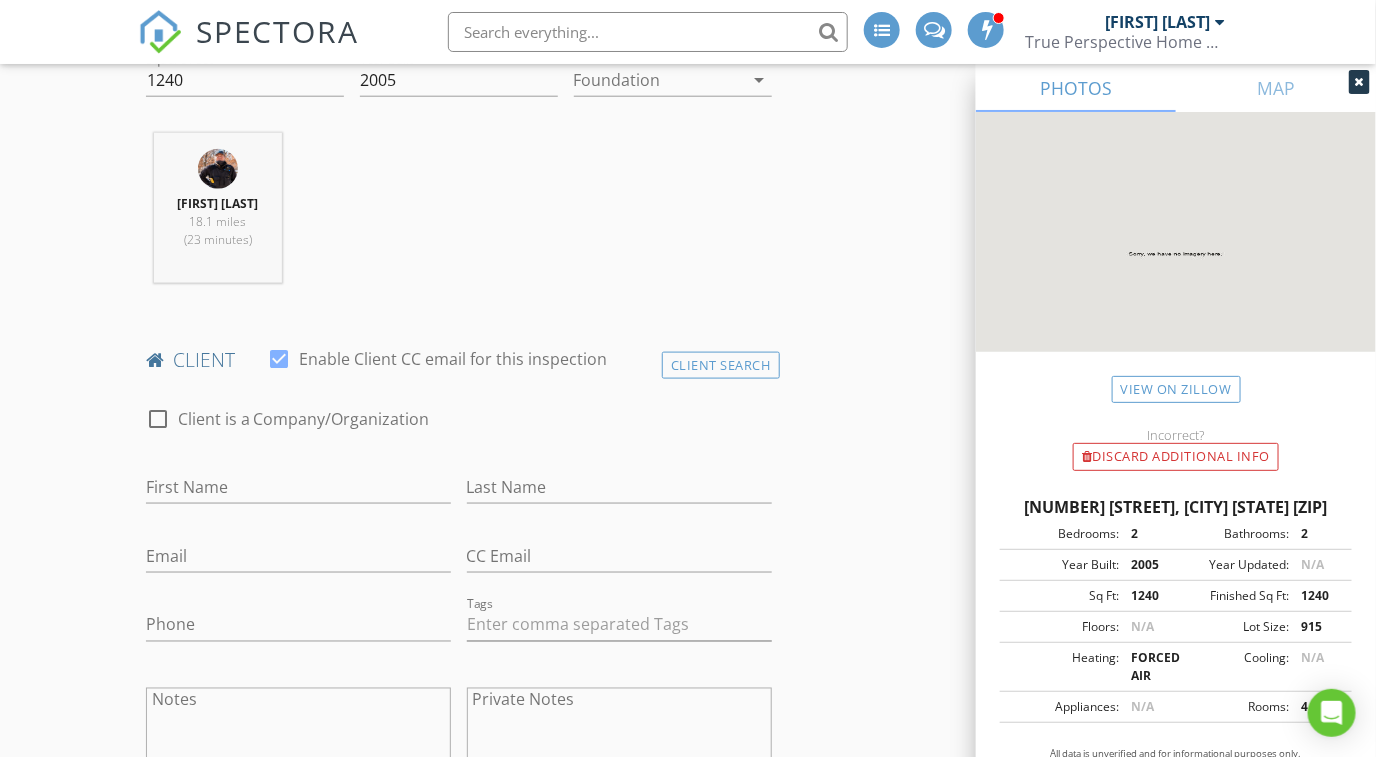 scroll, scrollTop: 750, scrollLeft: 0, axis: vertical 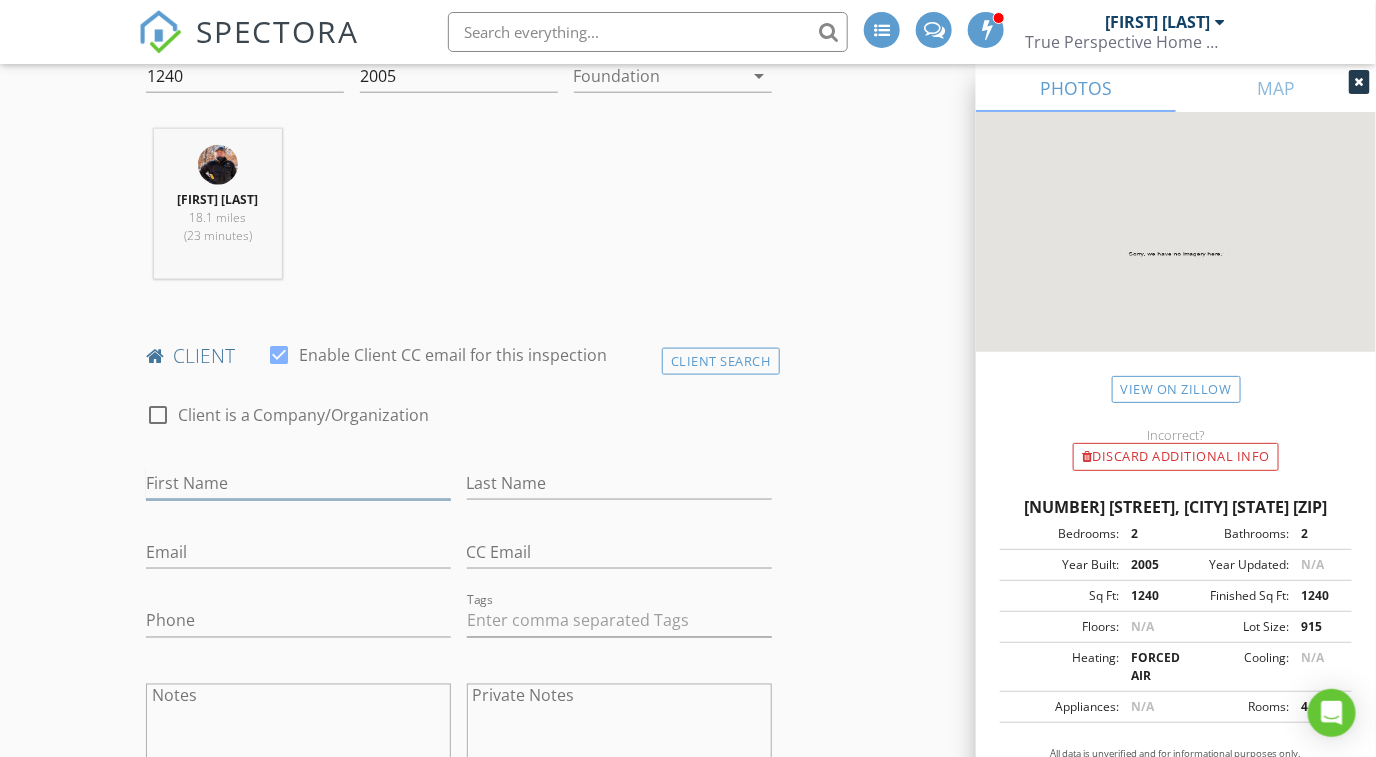 click on "First Name" at bounding box center [298, 483] 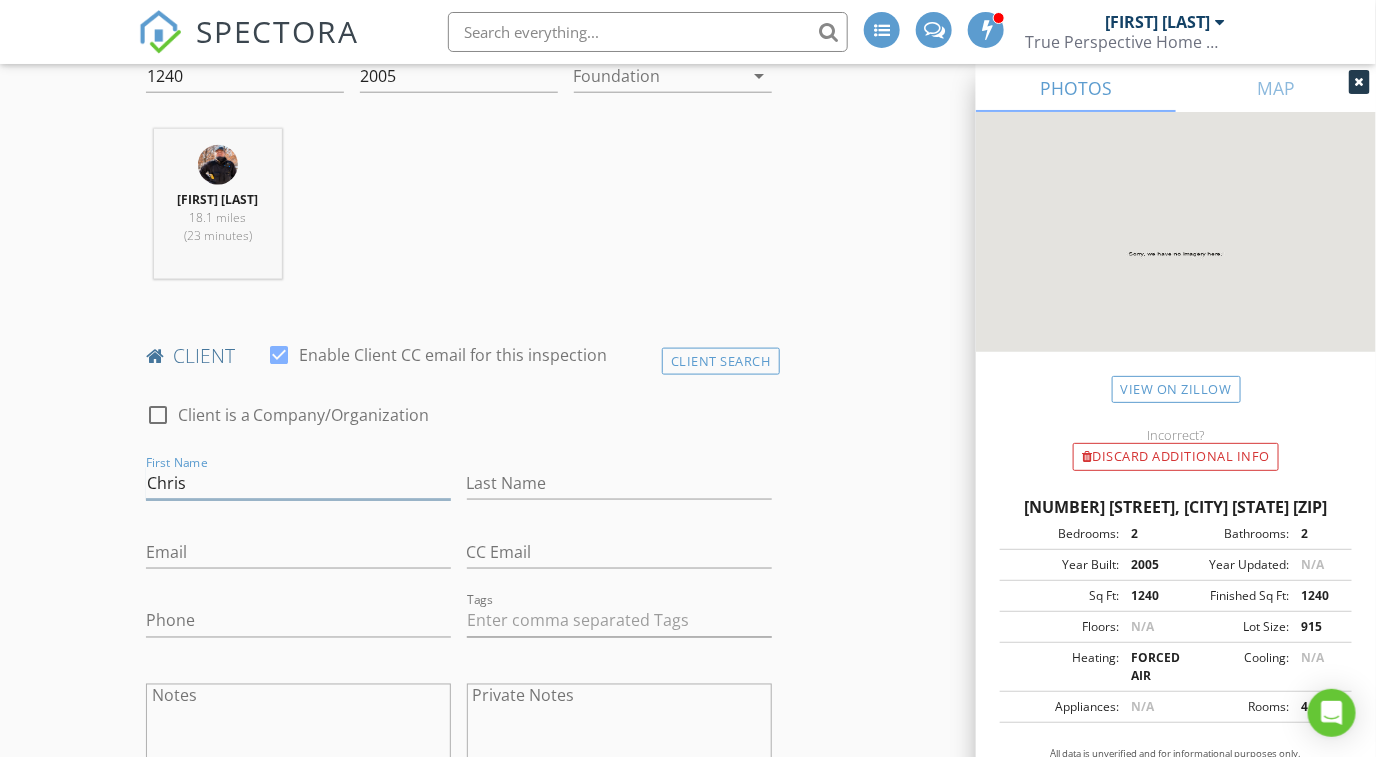 type on "Chris" 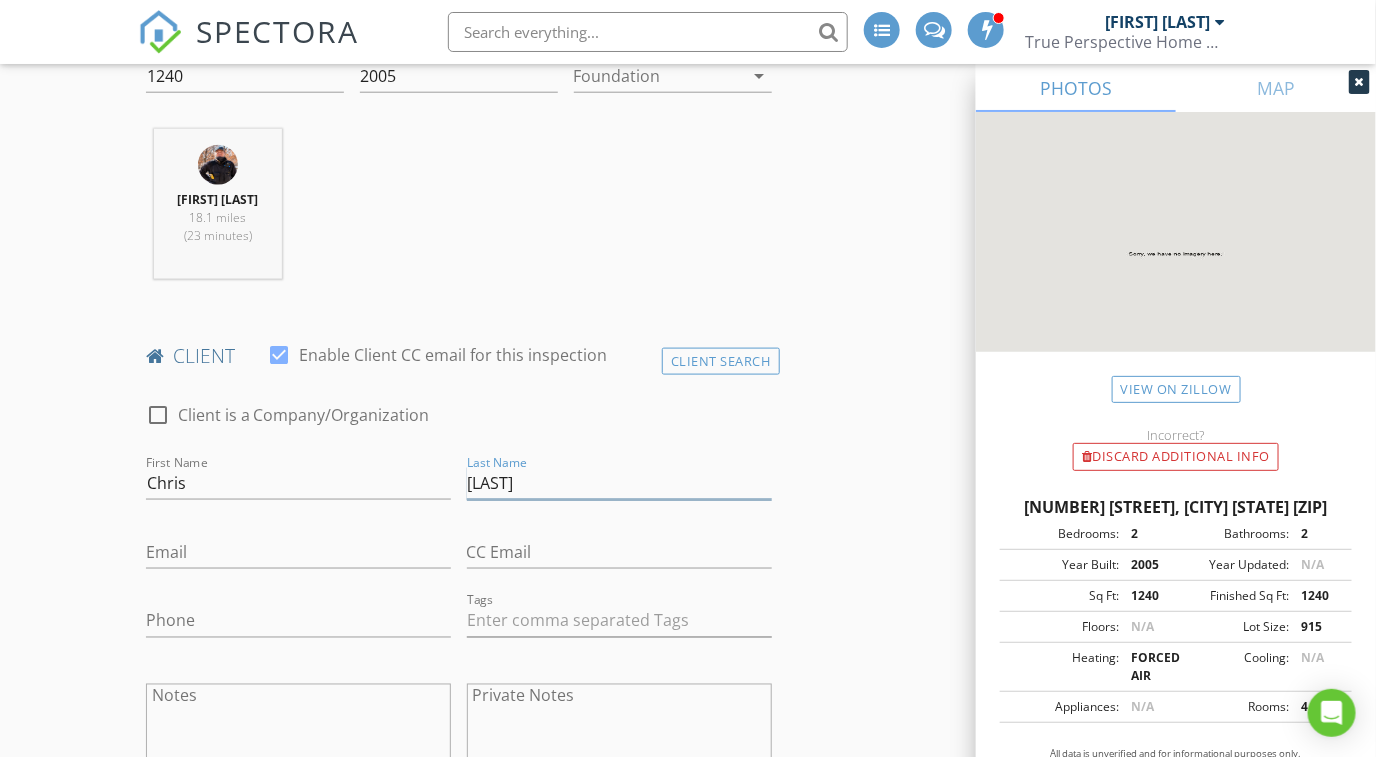 type on "[LAST]" 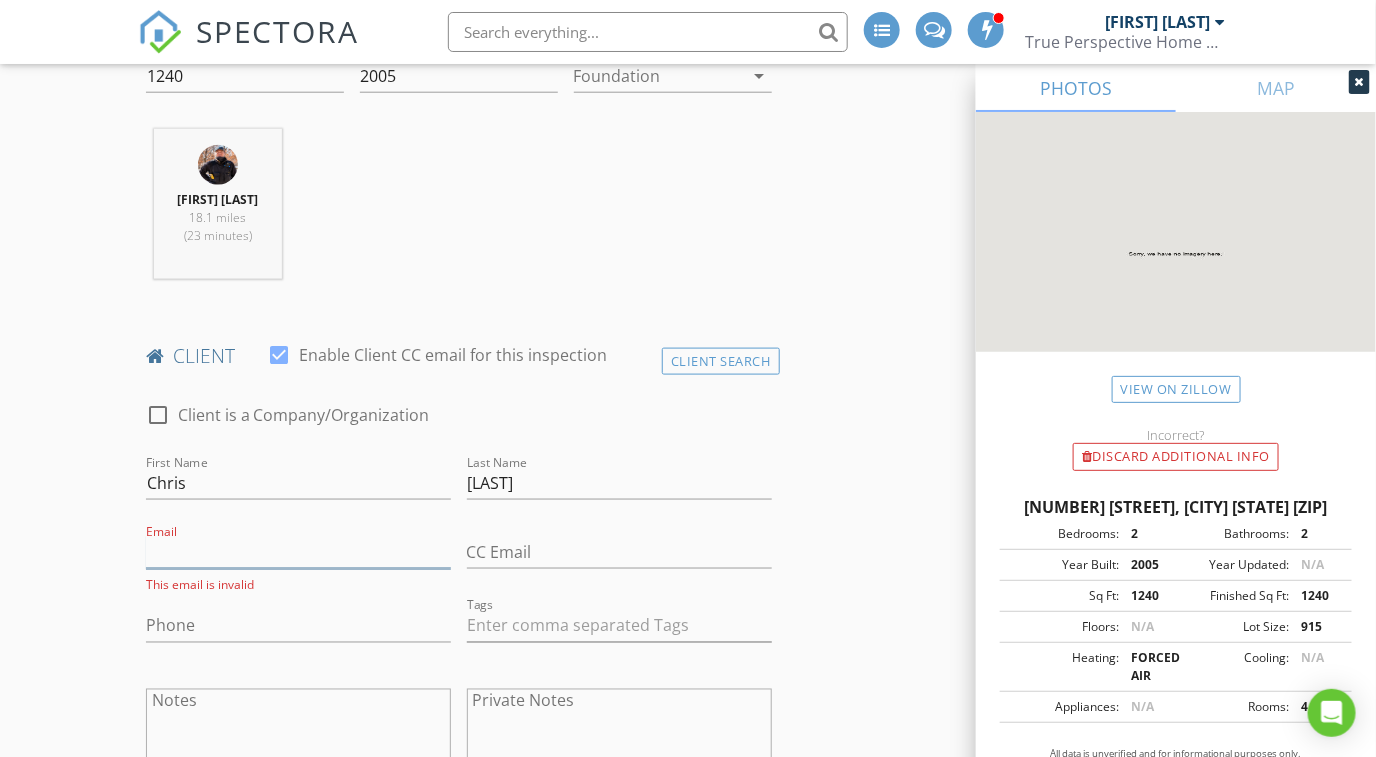click on "Email" at bounding box center (298, 552) 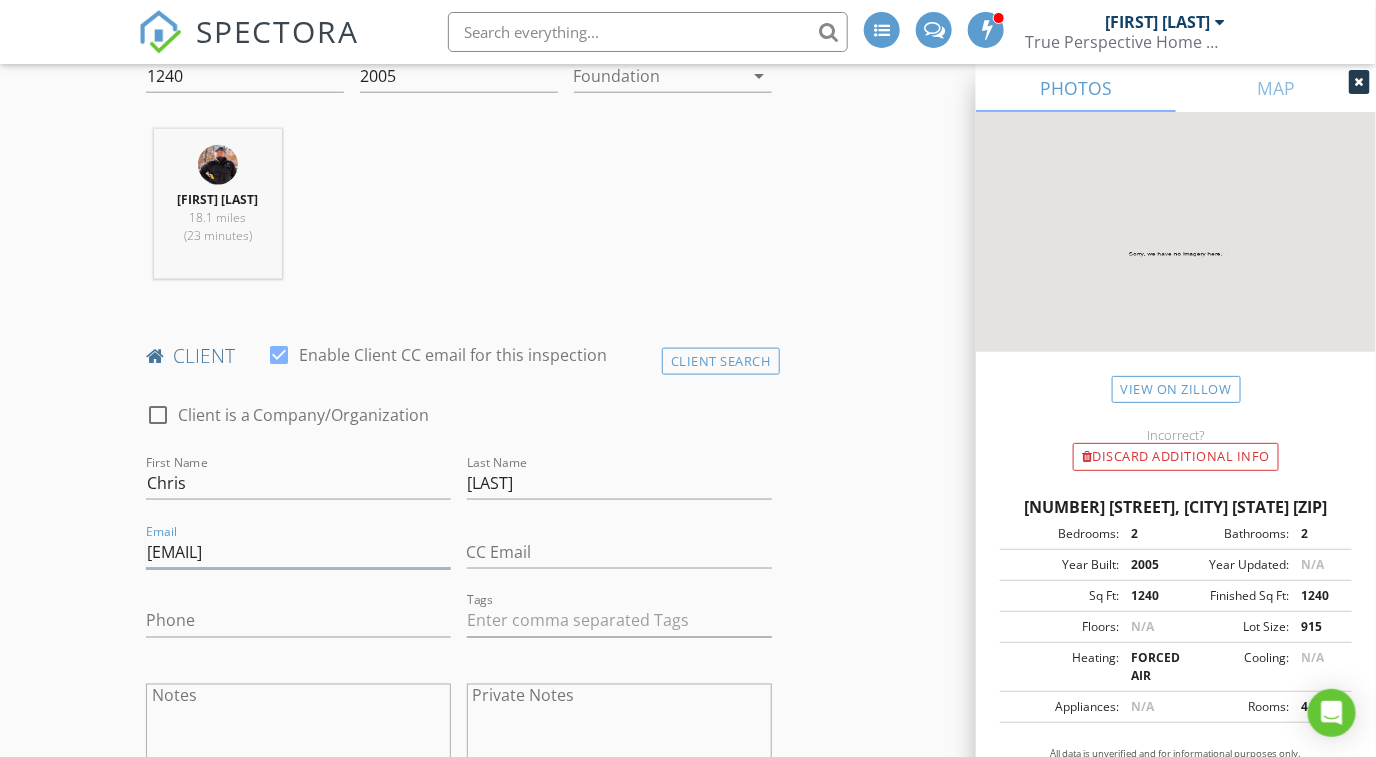 type on "[EMAIL]" 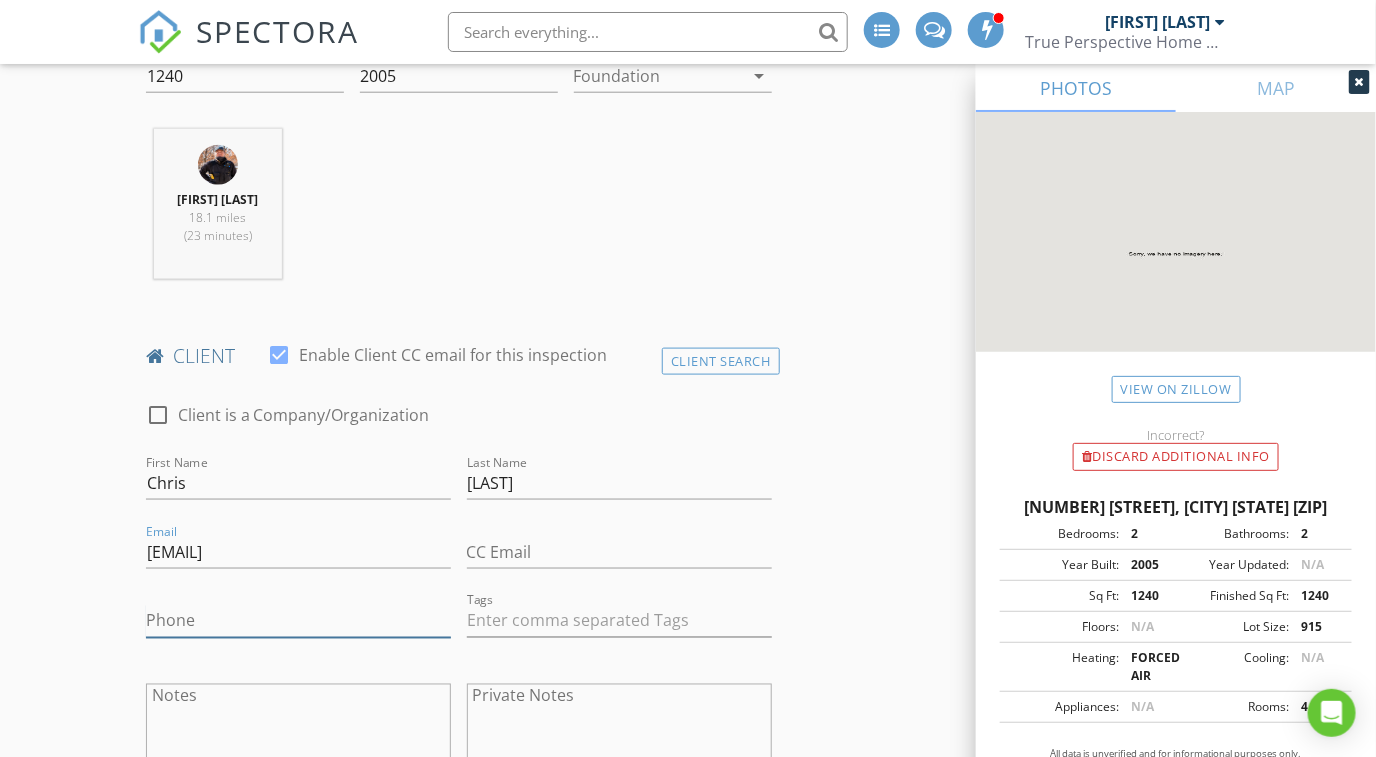 click on "Phone" at bounding box center [298, 621] 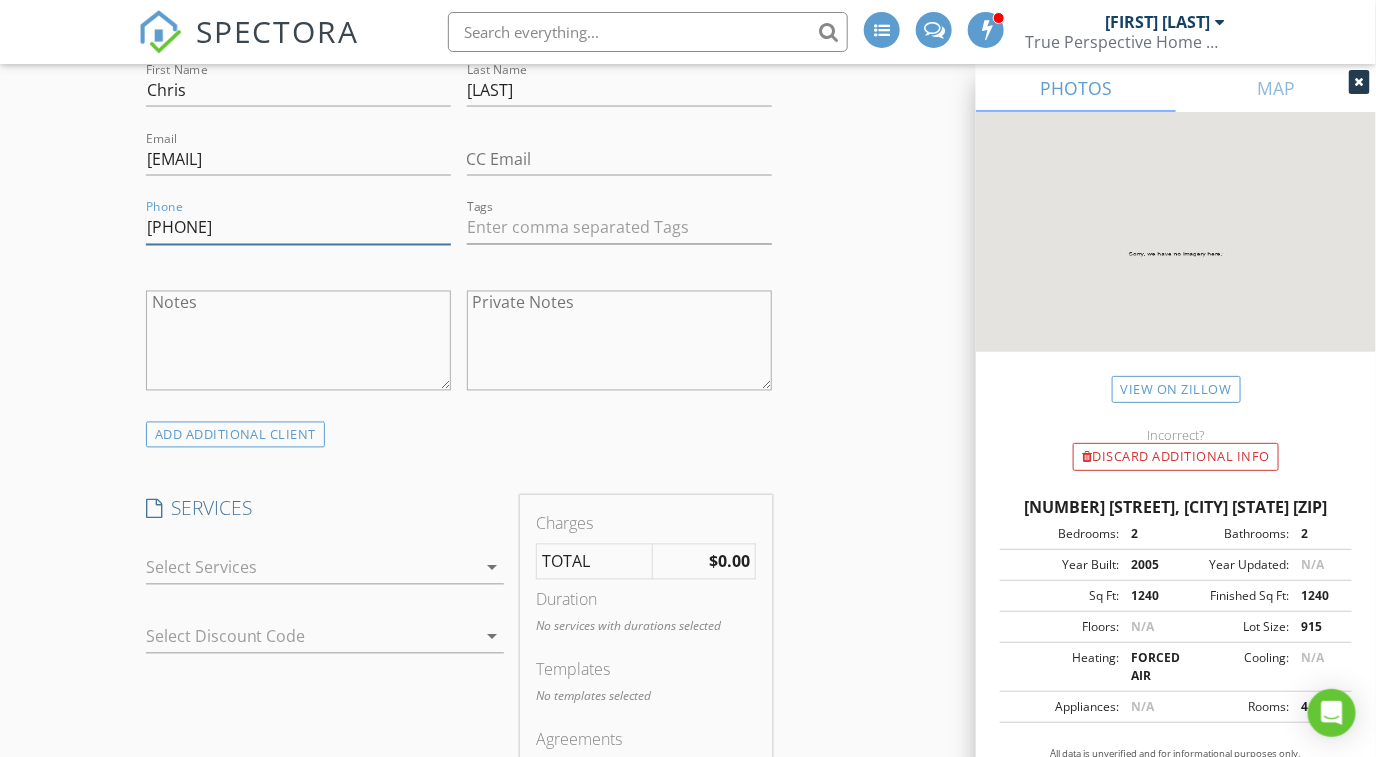 scroll, scrollTop: 1250, scrollLeft: 0, axis: vertical 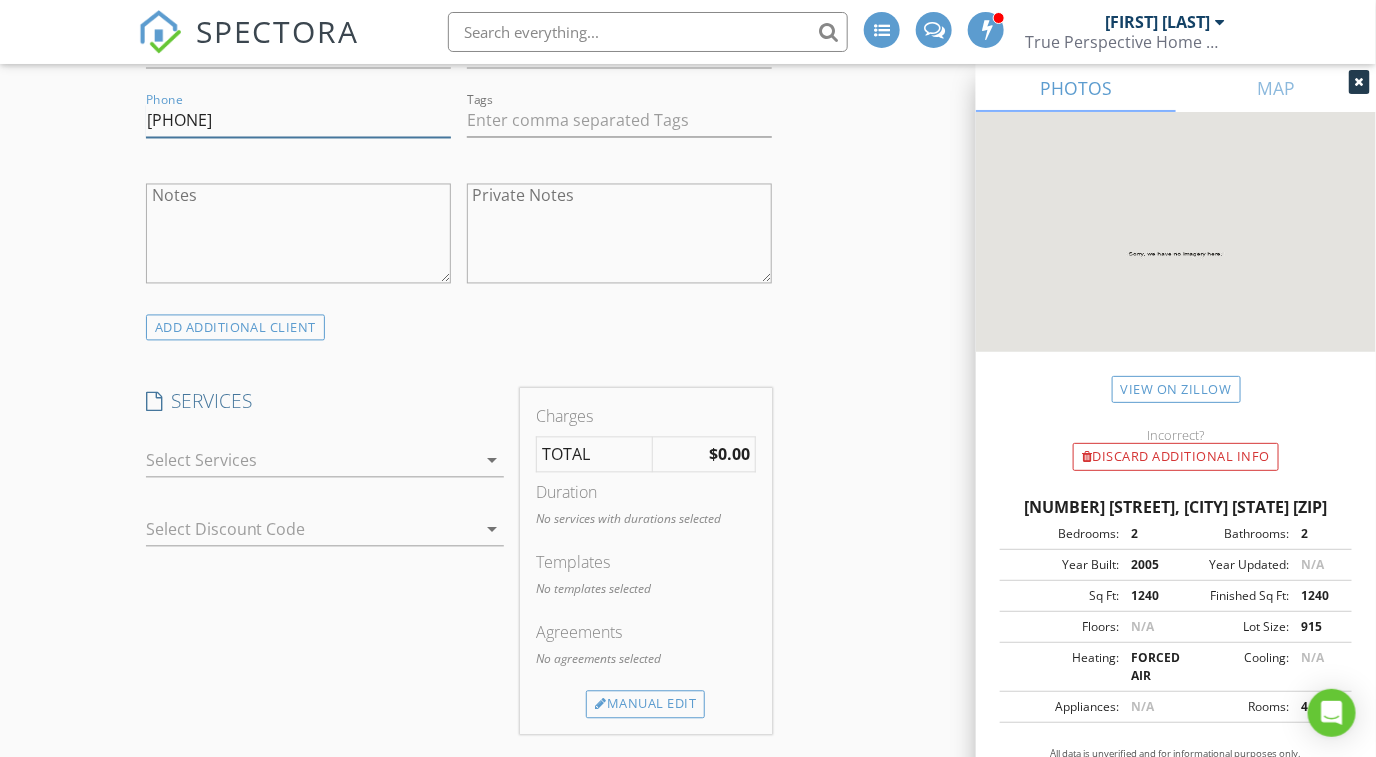 type on "[PHONE]" 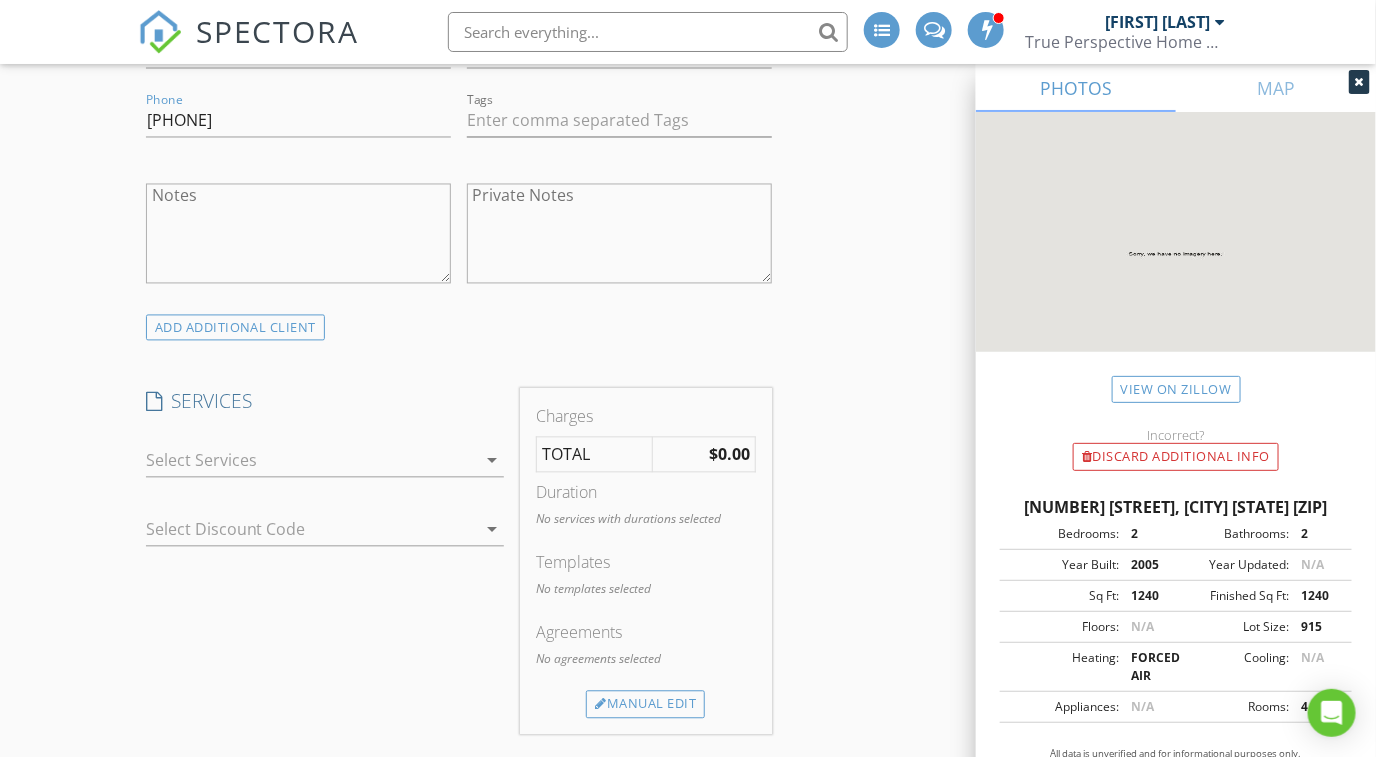 click at bounding box center (311, 461) 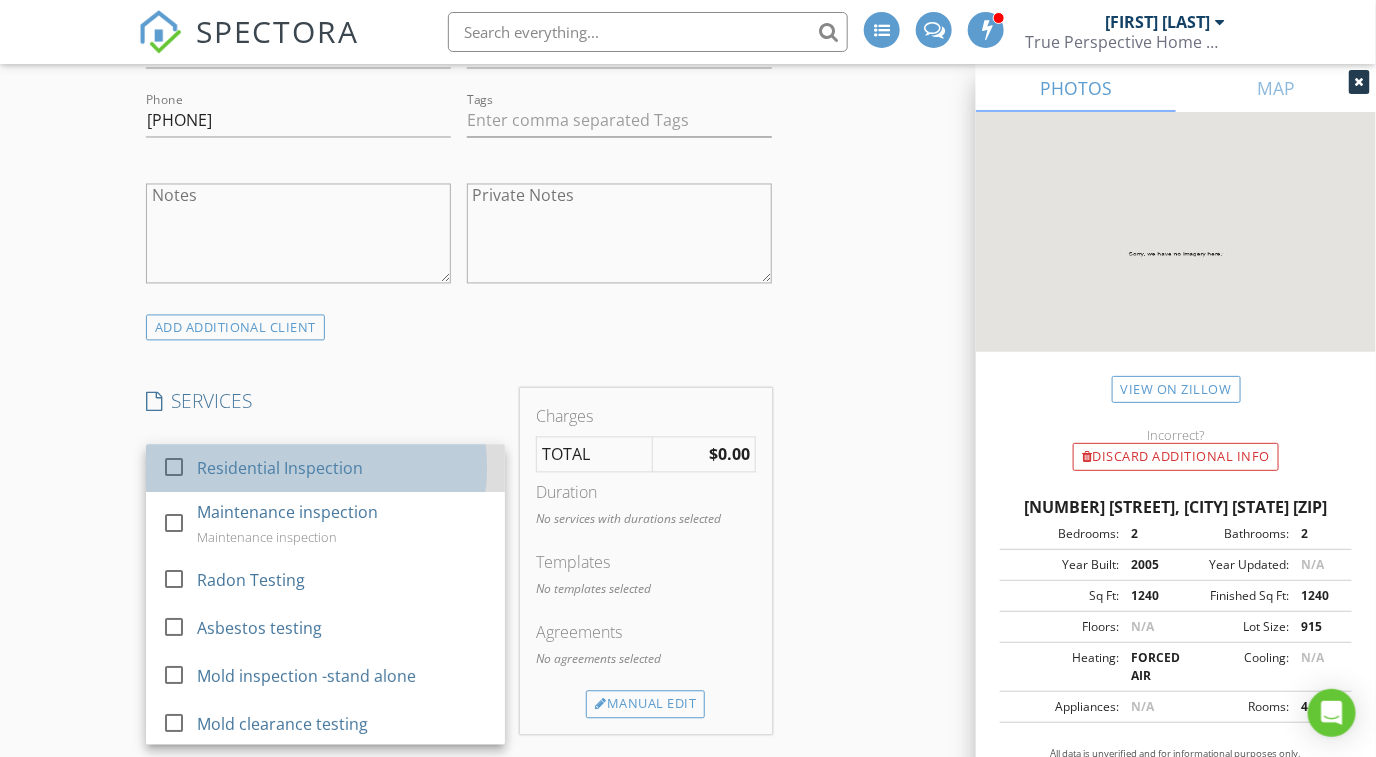 click on "Residential Inspection" at bounding box center [280, 469] 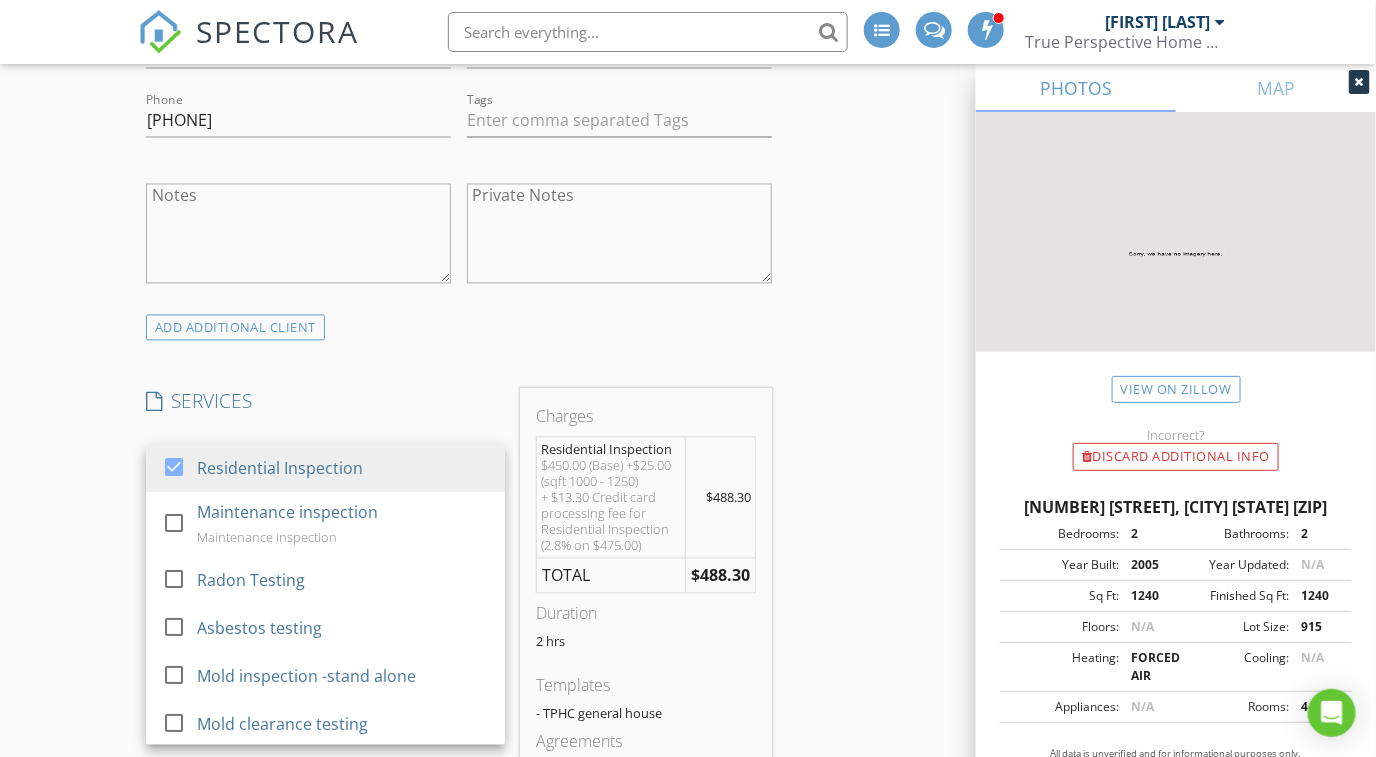 click on "INSPECTOR(S)
check_box_outline_blank   Ron Amass     check_box_outline_blank   Dustin Lucas     check_box_outline_blank   Adam Frodge     check_box_outline_blank   Hayden Wylie     check_box   Chris Jobson   PRIMARY   check_box_outline_blank   Adam Cunningham     Chris Jobson arrow_drop_down   check_box_outline_blank Chris Jobson specifically requested
Date/Time
08/07/2025 9:00 AM
Location
Address Search       Address 60 Mill Rd   Unit H3   City Eagle   State CO   Zip 81631   County Eagle     Square Feet 1240   Year Built 2005   Foundation arrow_drop_down     Chris Jobson     18.1 miles     (23 minutes)
client
check_box Enable Client CC email for this inspection   Client Search     check_box_outline_blank Client is a Company/Organization     First Name Chris   Last Name Olgilvie   Email chris.ogilvie2941@gmail.com   CC Email   Phone 802-688-6028" at bounding box center [688, 1042] 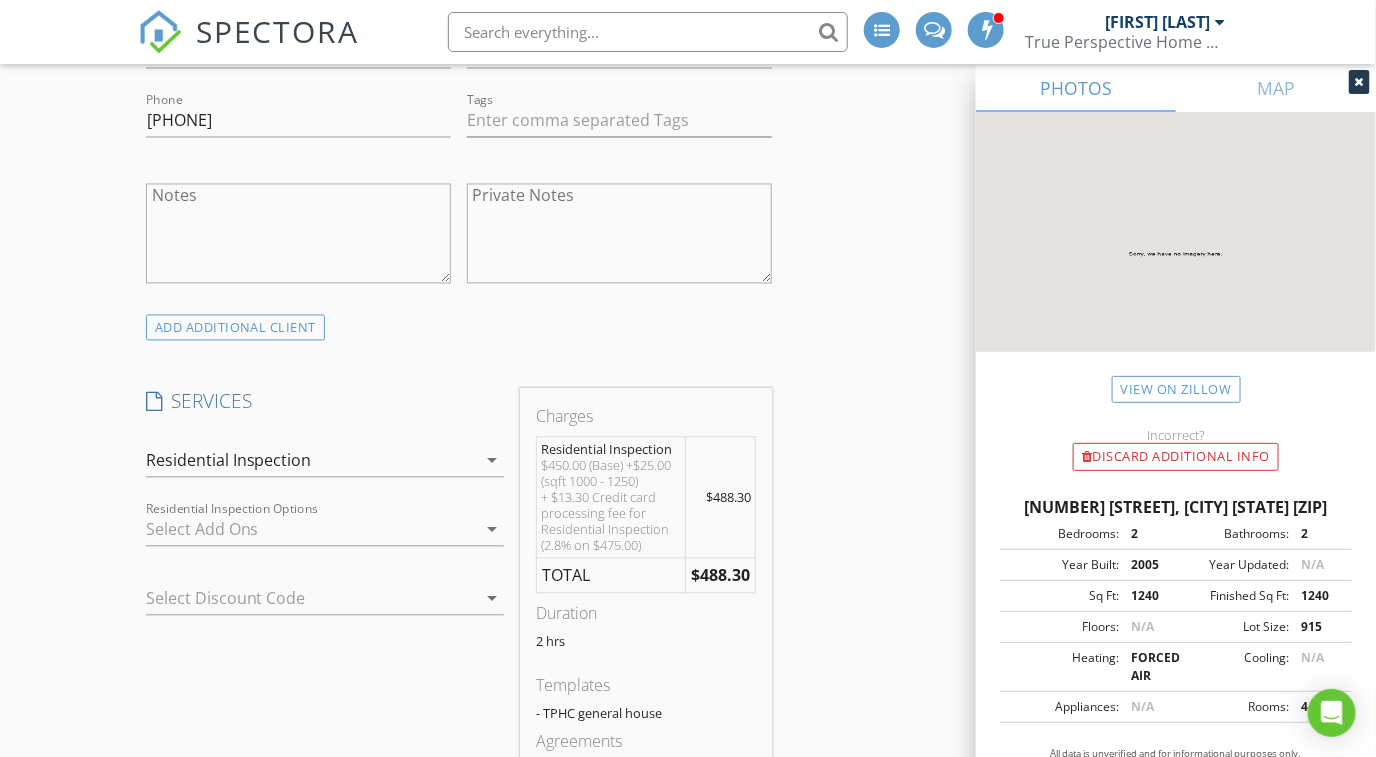 click at bounding box center (311, 530) 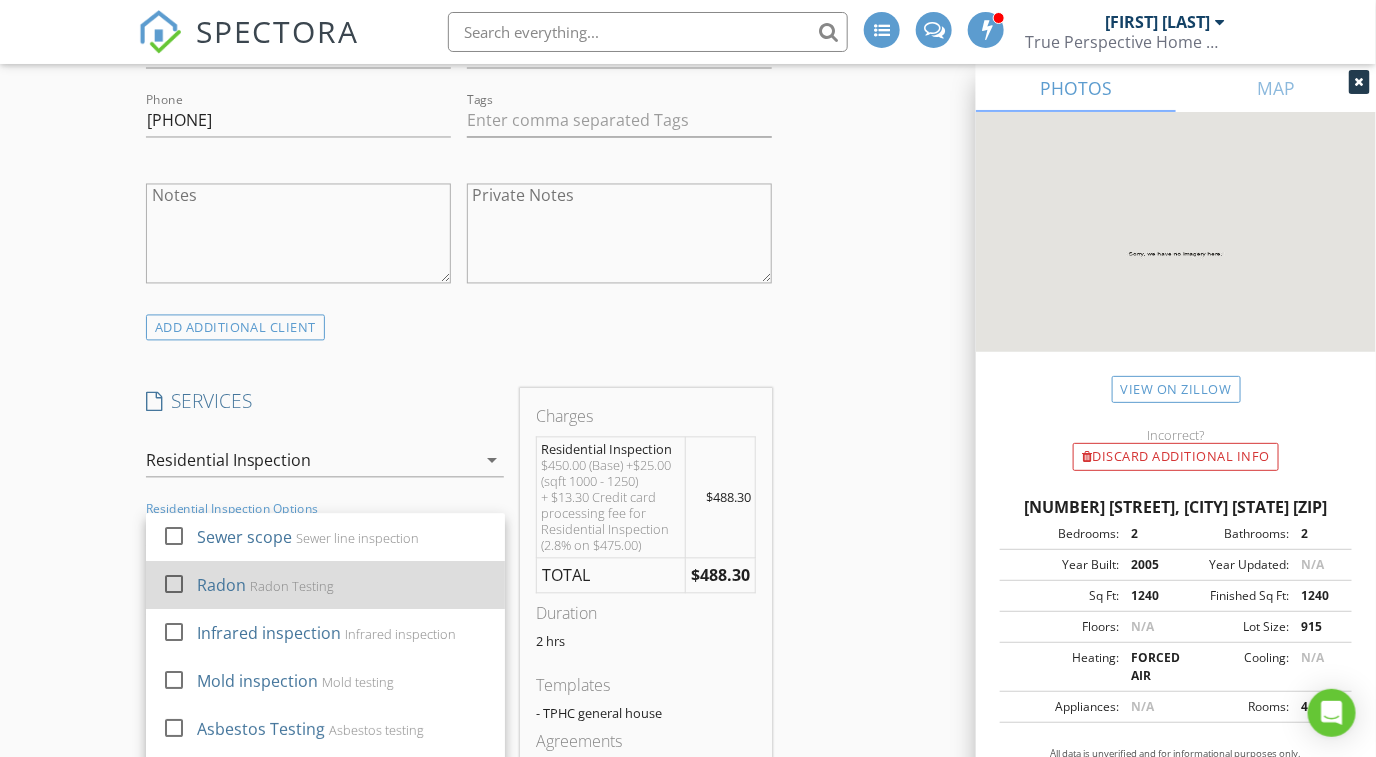 click at bounding box center (174, 585) 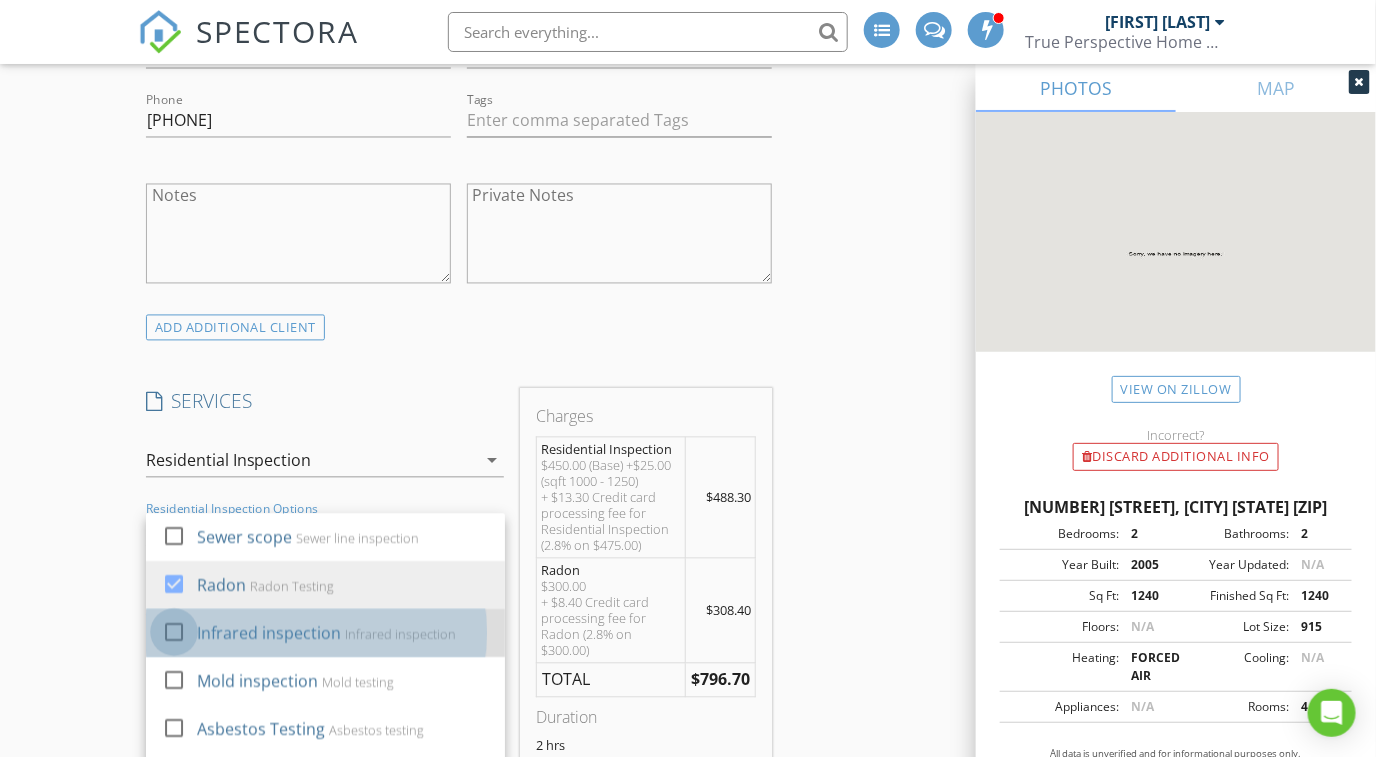 click at bounding box center [174, 633] 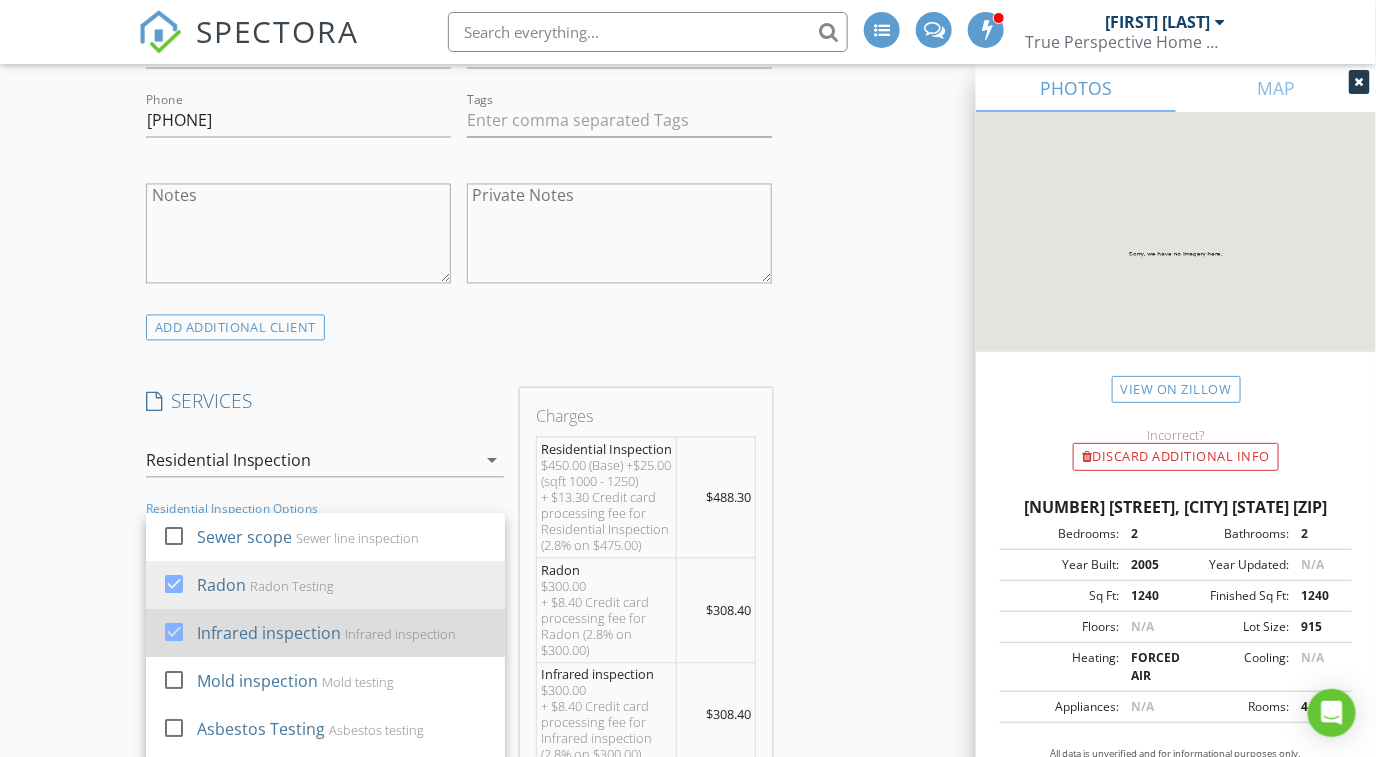 scroll, scrollTop: 115, scrollLeft: 0, axis: vertical 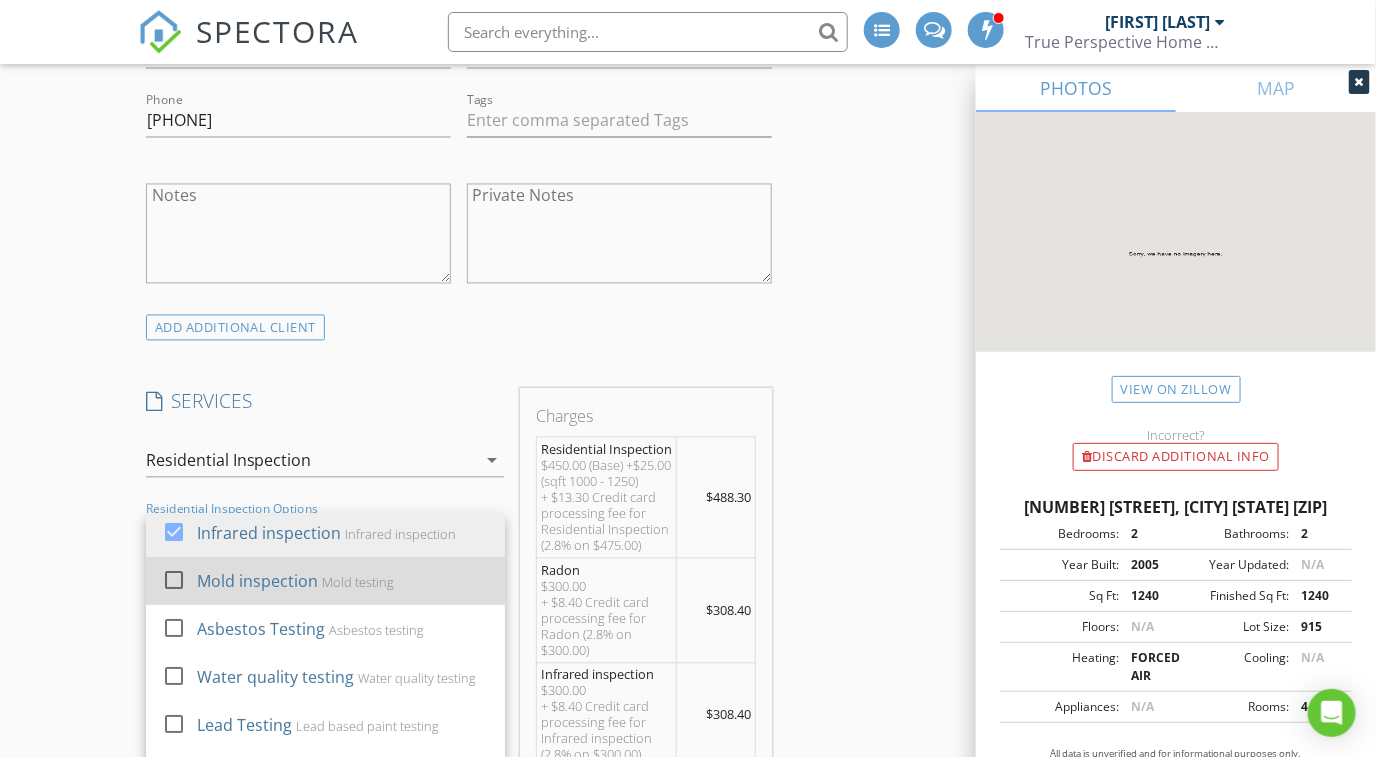 click at bounding box center [174, 581] 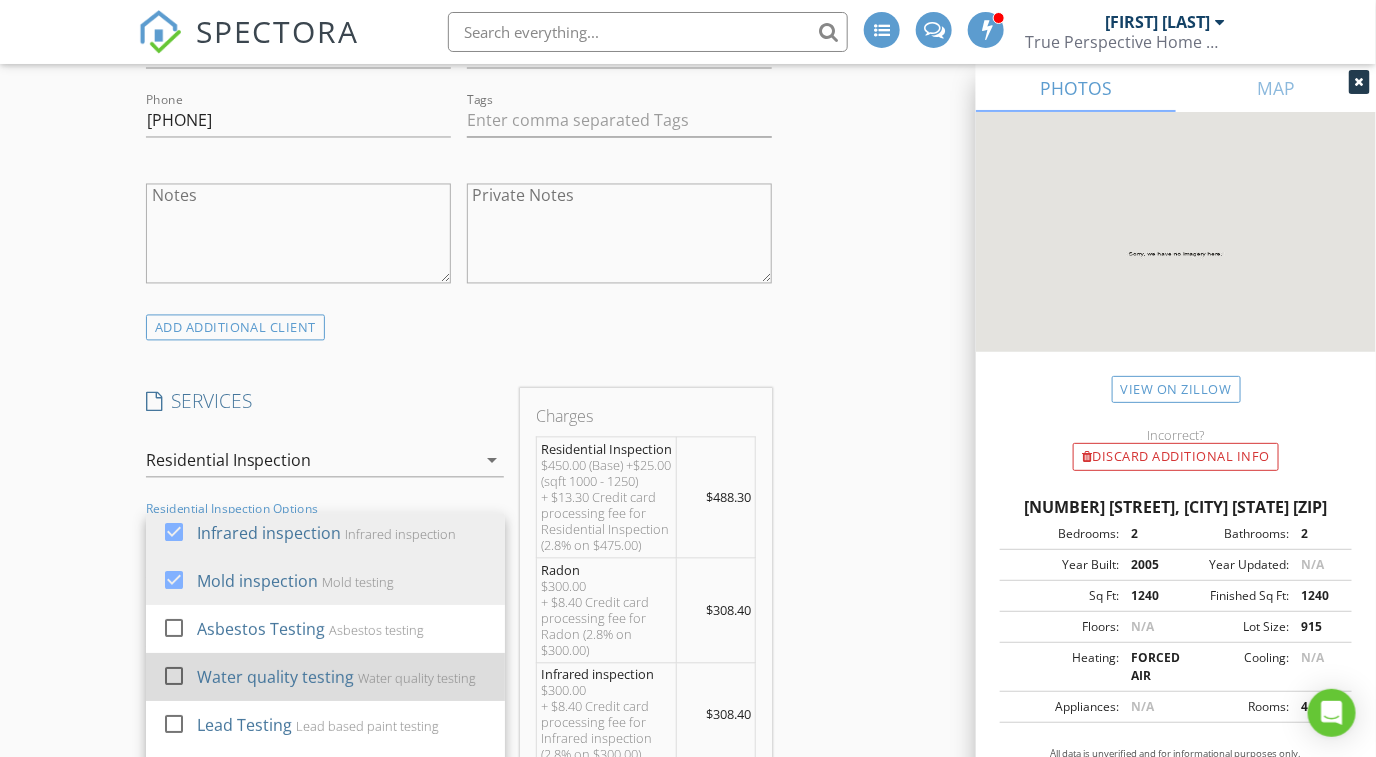 scroll, scrollTop: 0, scrollLeft: 0, axis: both 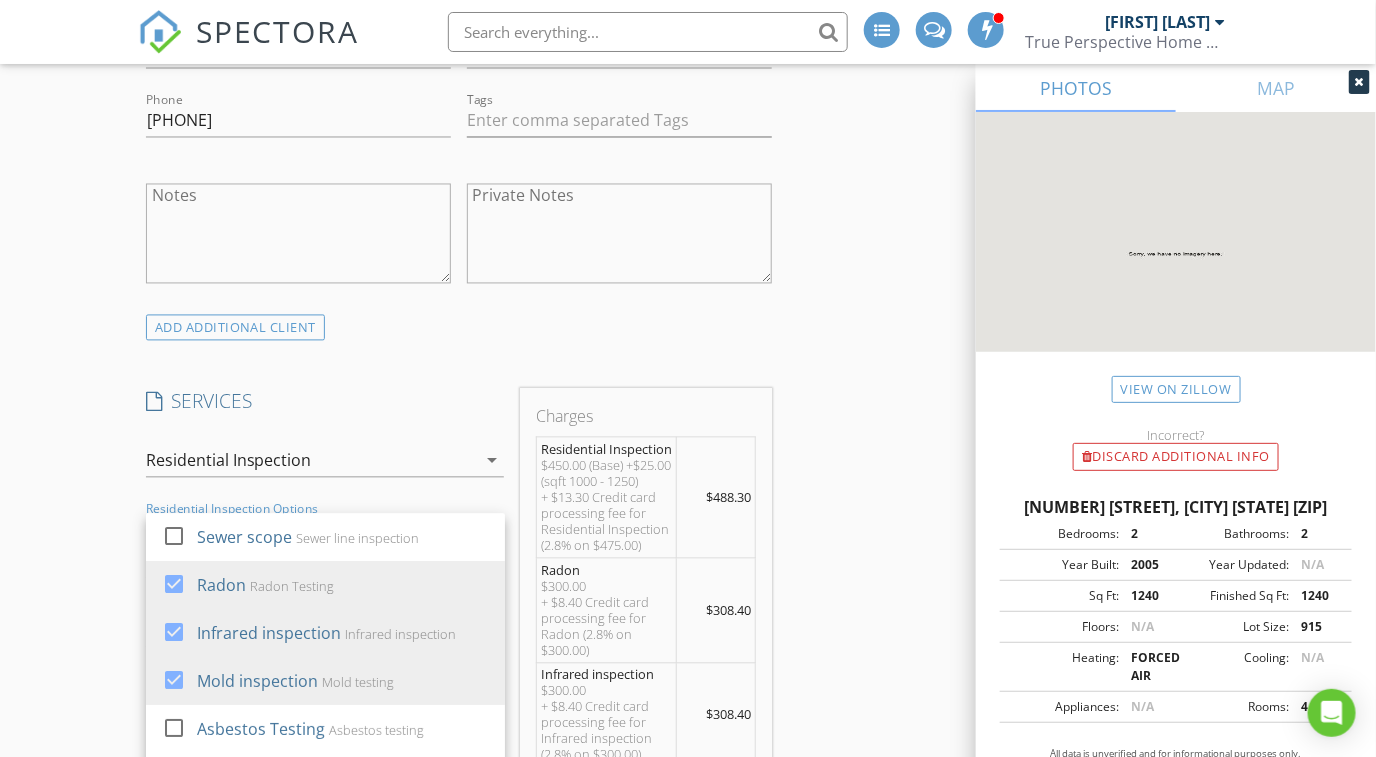click on "INSPECTOR(S)
check_box_outline_blank   Ron Amass     check_box_outline_blank   Dustin Lucas     check_box_outline_blank   Adam Frodge     check_box_outline_blank   Hayden Wylie     check_box   Chris Jobson   PRIMARY   check_box_outline_blank   Adam Cunningham     Chris Jobson arrow_drop_down   check_box_outline_blank Chris Jobson specifically requested
Date/Time
08/07/2025 9:00 AM
Location
Address Search       Address 60 Mill Rd   Unit H3   City Eagle   State CO   Zip 81631   County Eagle     Square Feet 1240   Year Built 2005   Foundation arrow_drop_down     Chris Jobson     18.1 miles     (23 minutes)
client
check_box Enable Client CC email for this inspection   Client Search     check_box_outline_blank Client is a Company/Organization     First Name Chris   Last Name Olgilvie   Email chris.ogilvie2941@gmail.com   CC Email   Phone 802-688-6028" at bounding box center (688, 1223) 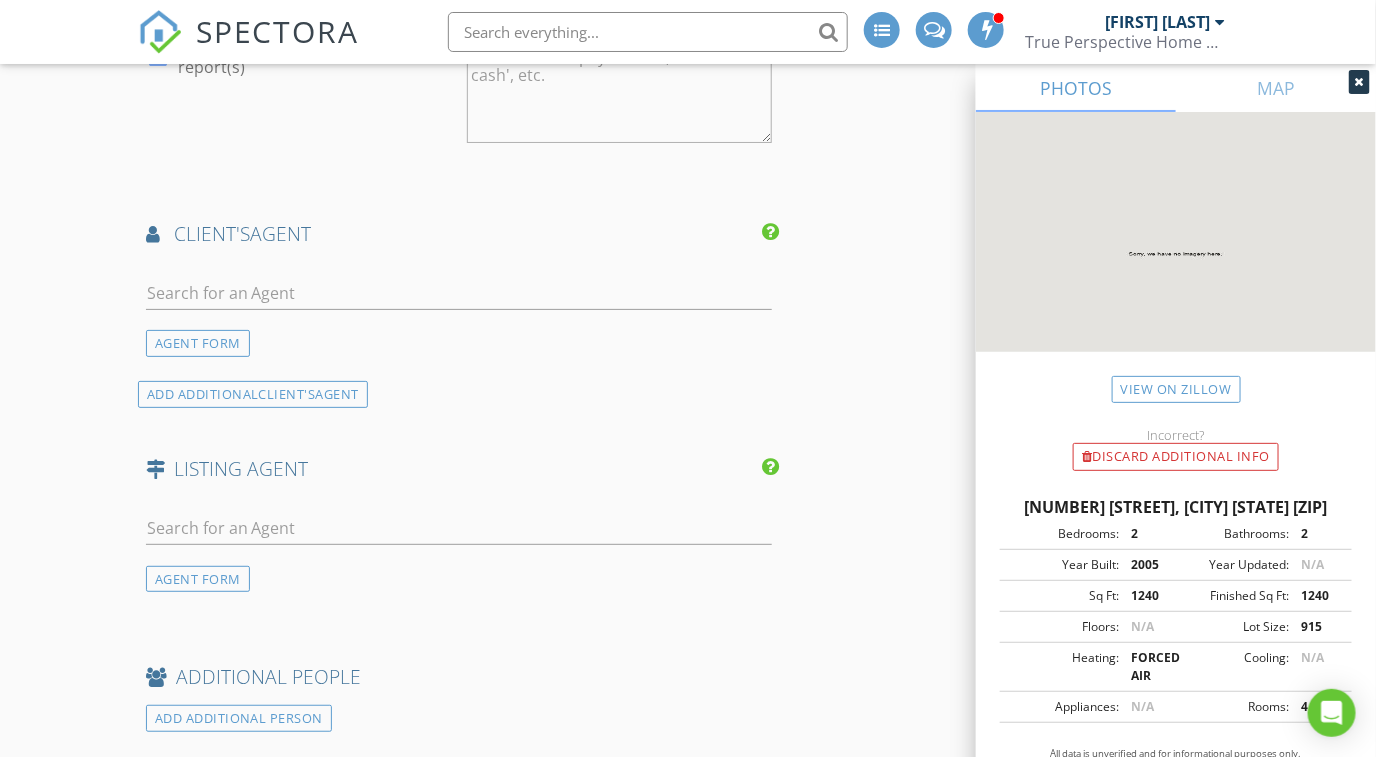 scroll, scrollTop: 2500, scrollLeft: 0, axis: vertical 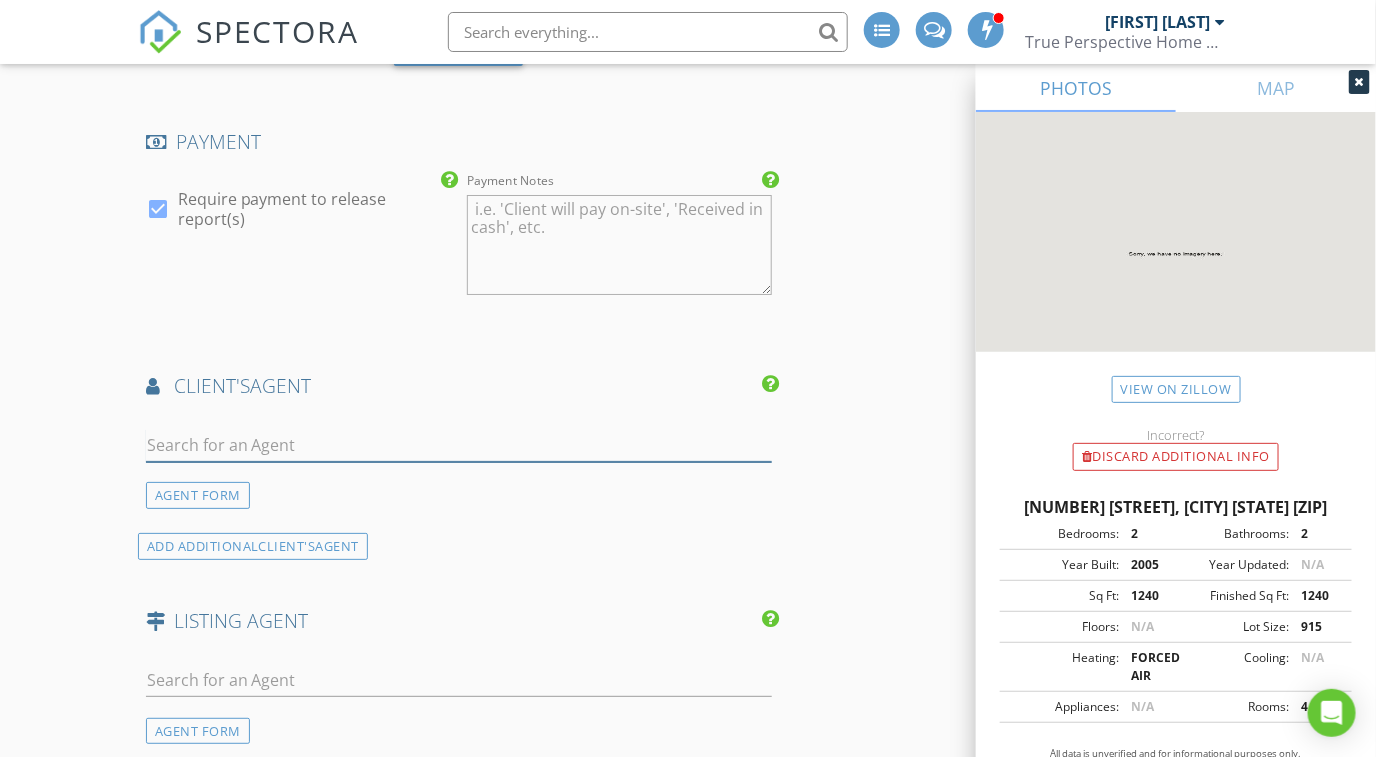 click at bounding box center (459, 445) 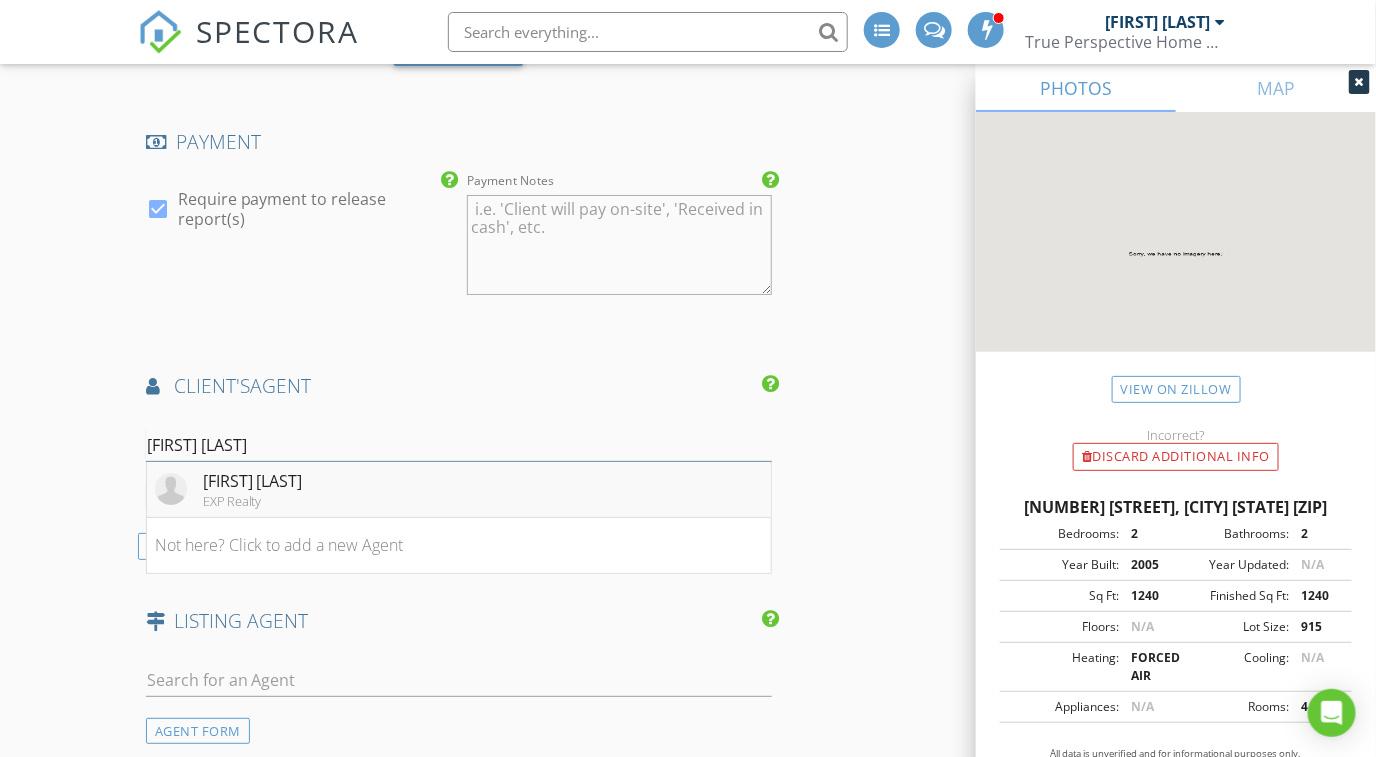 type on "pam peter" 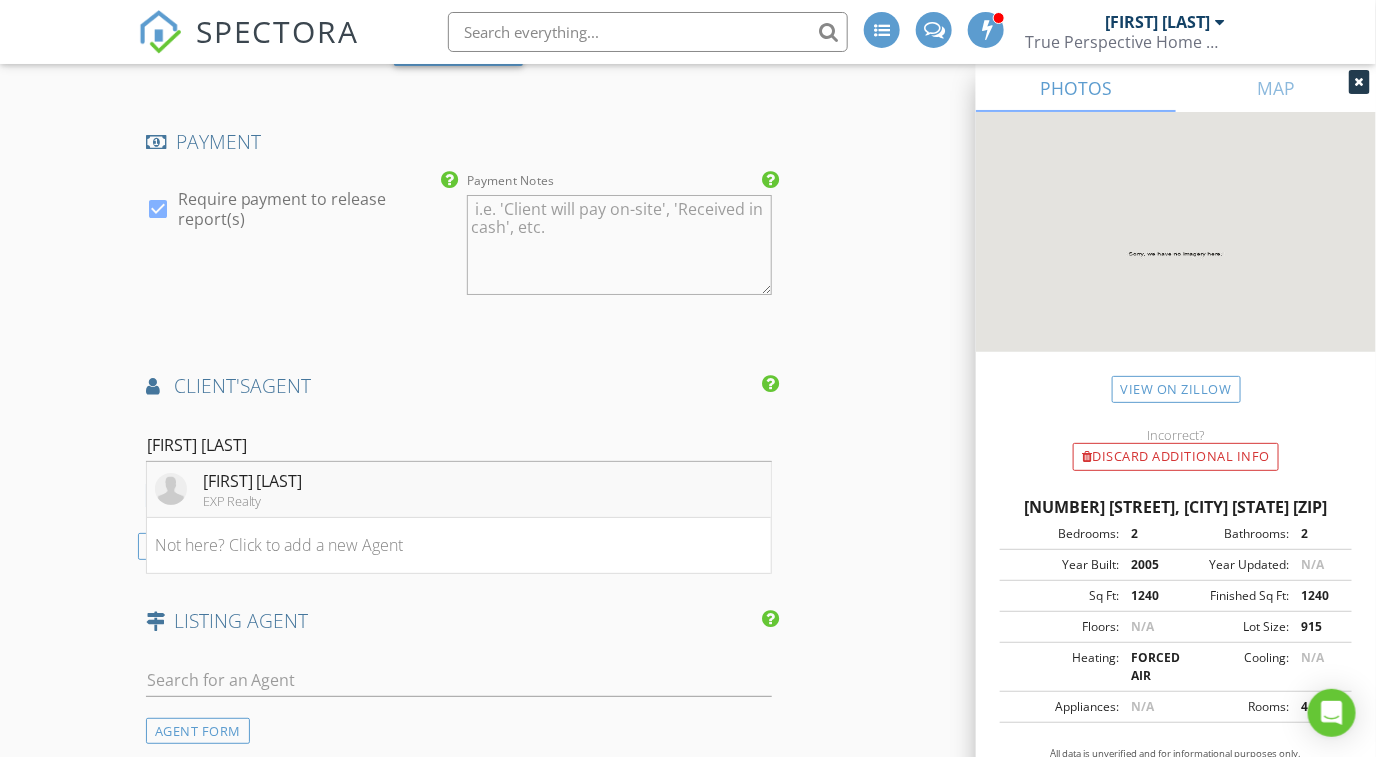 click on "EXP Realty" at bounding box center [253, 501] 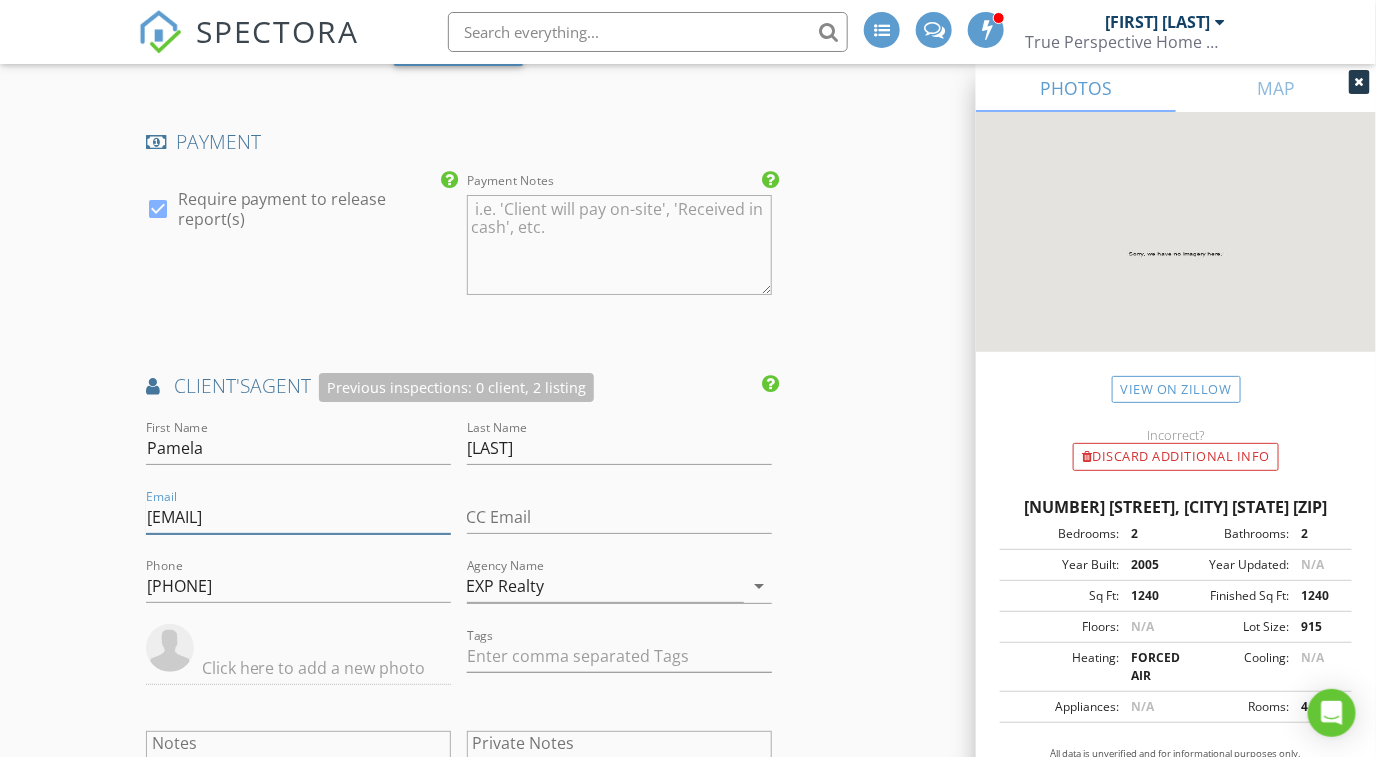 drag, startPoint x: 334, startPoint y: 524, endPoint x: 56, endPoint y: 493, distance: 279.72308 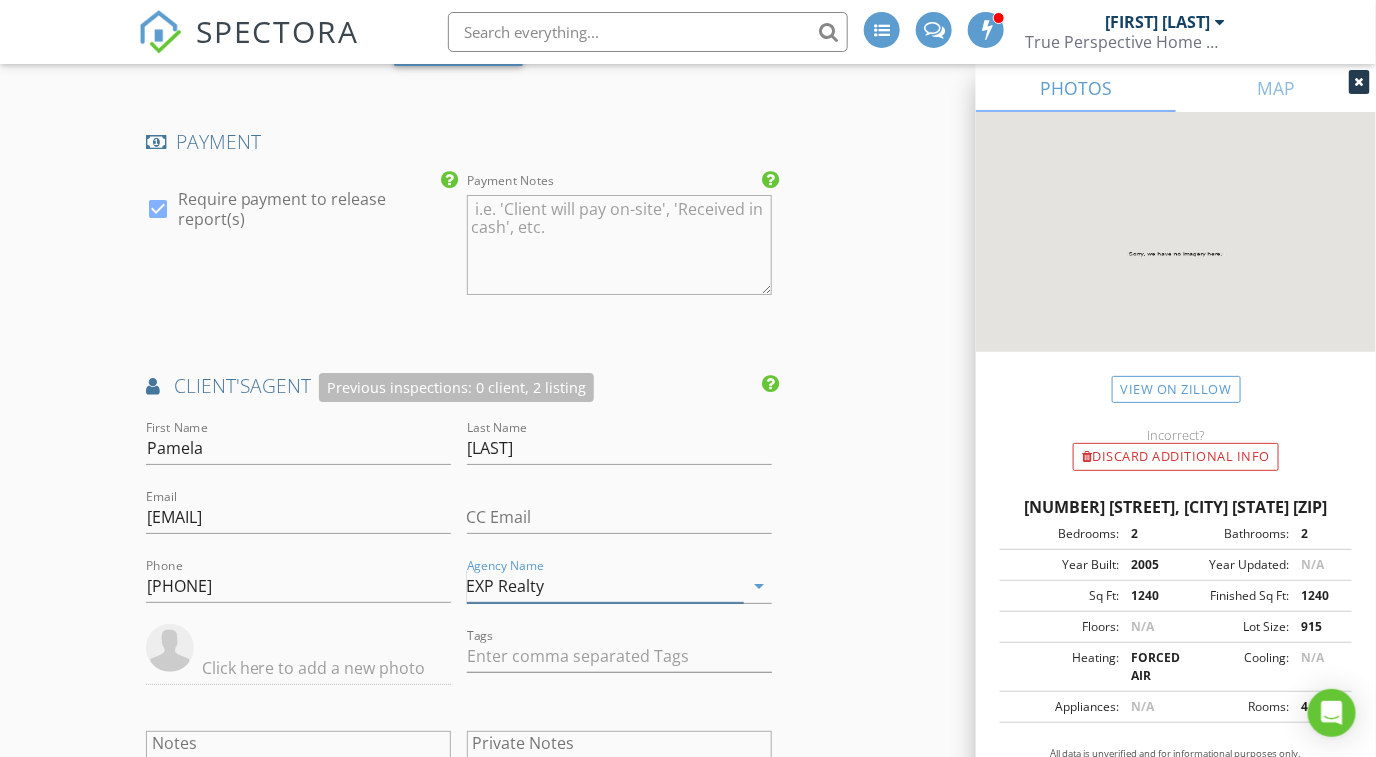 click on "arrow_drop_down" at bounding box center (760, 586) 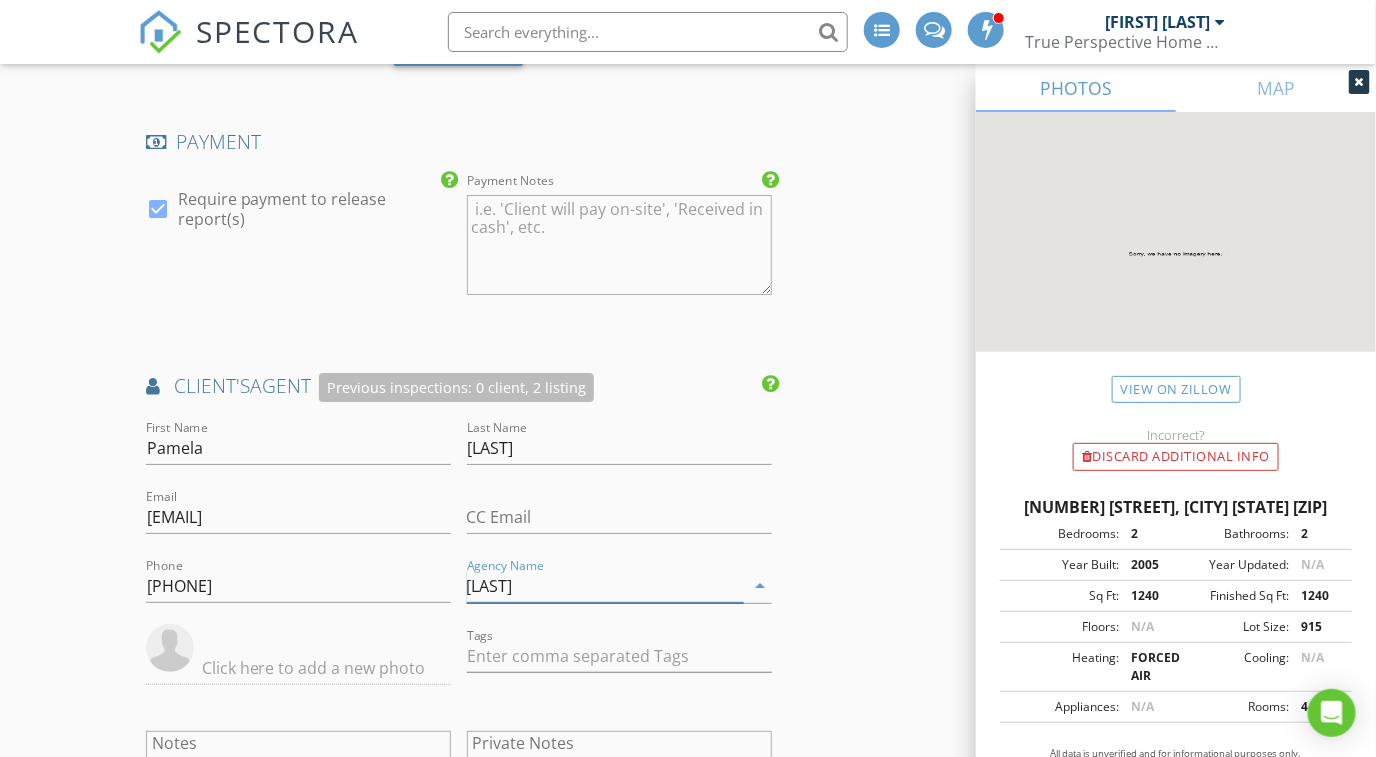 click on "arrow_drop_down" at bounding box center (760, 586) 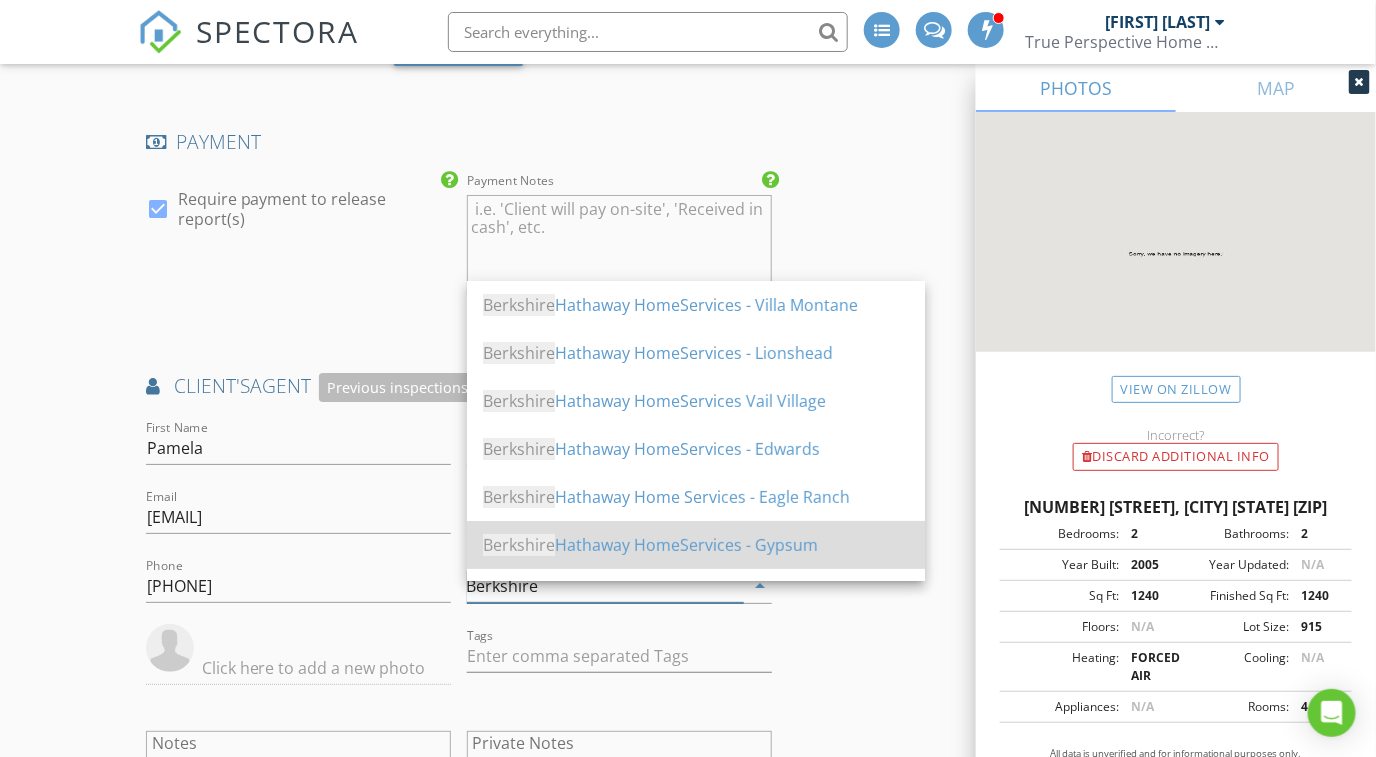 scroll, scrollTop: 124, scrollLeft: 0, axis: vertical 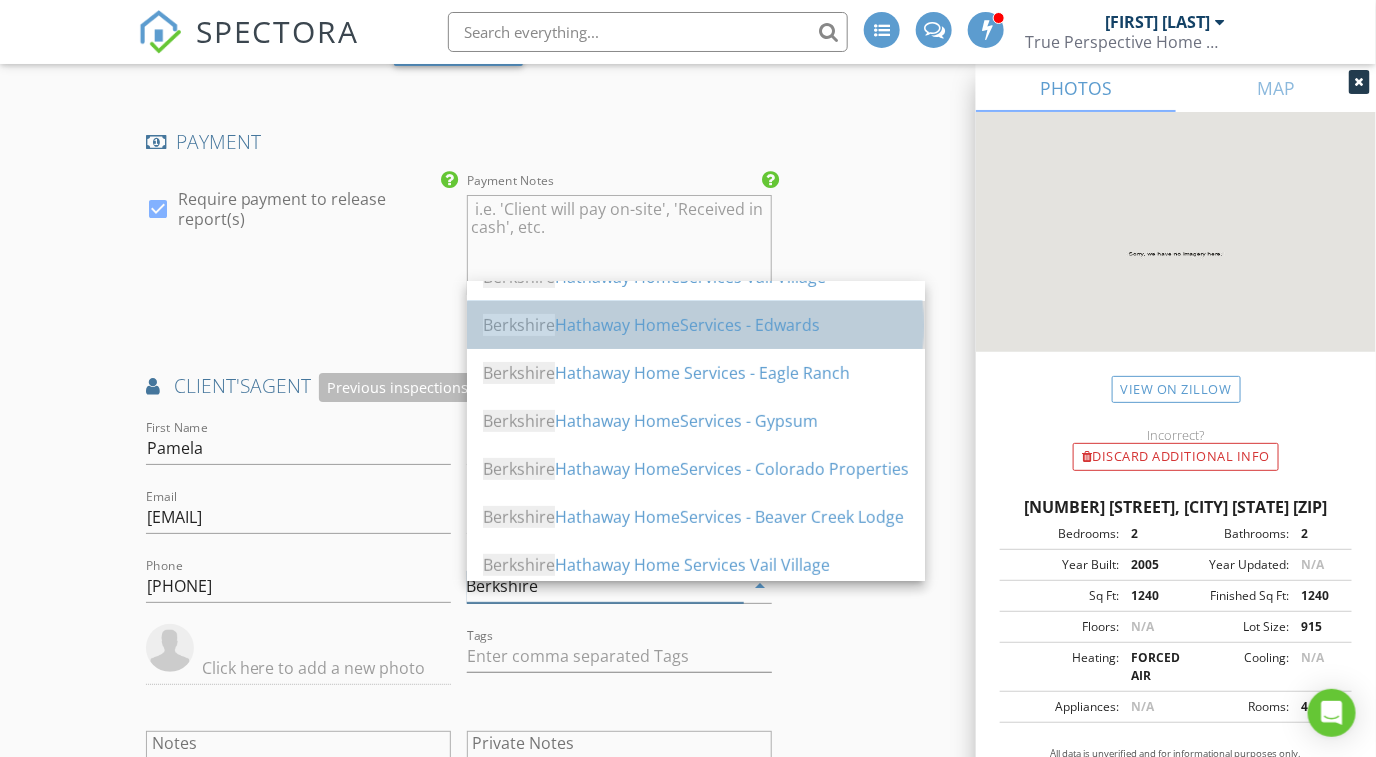click on "Berkshire  Hathaway HomeServices - Edwards" at bounding box center [696, 325] 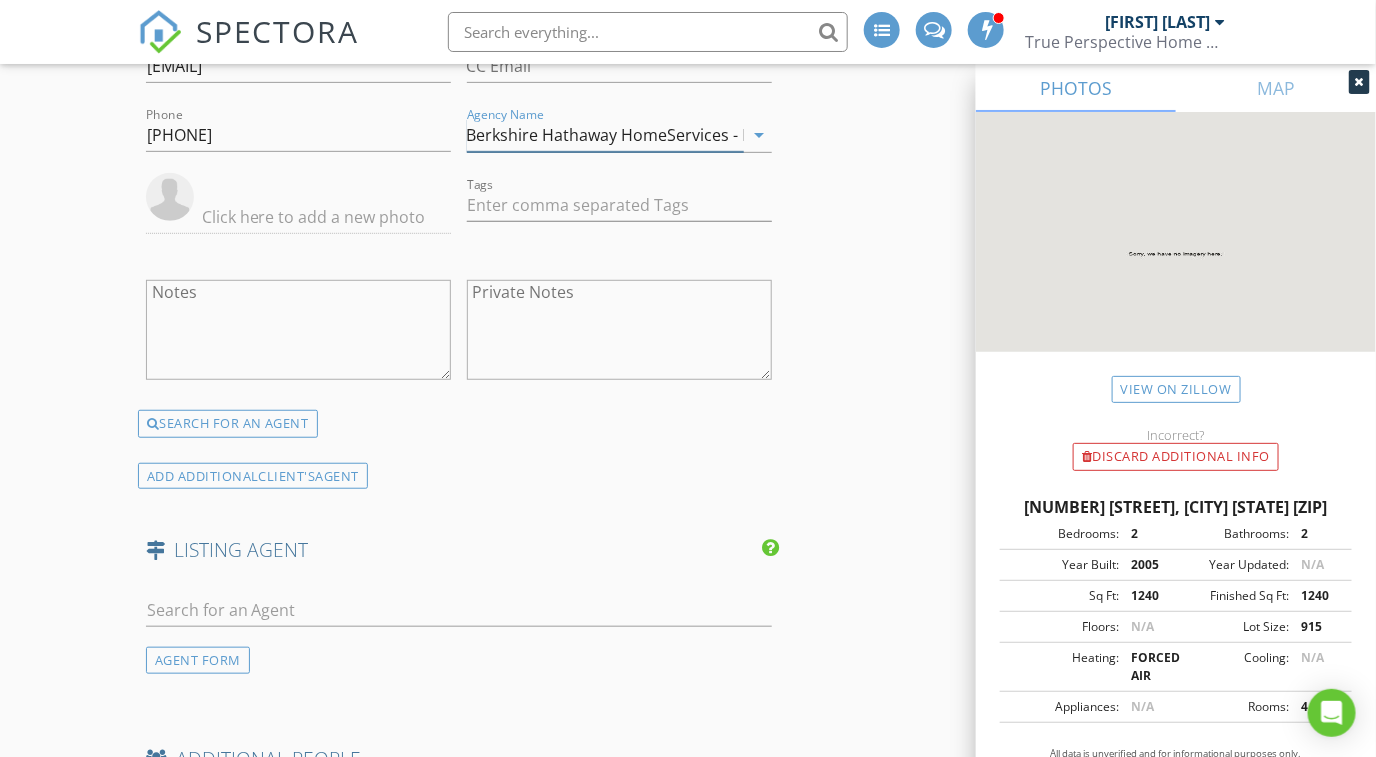 scroll, scrollTop: 3000, scrollLeft: 0, axis: vertical 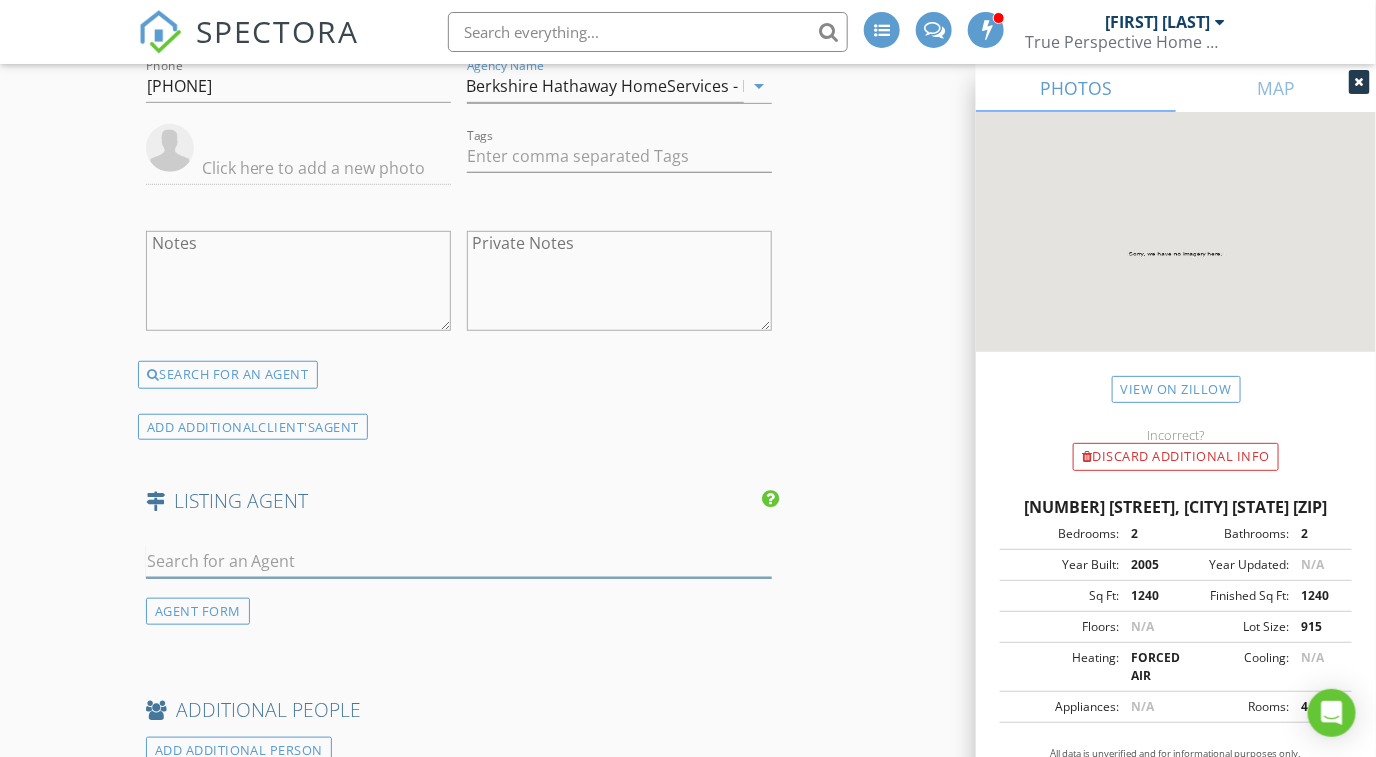 click at bounding box center (459, 561) 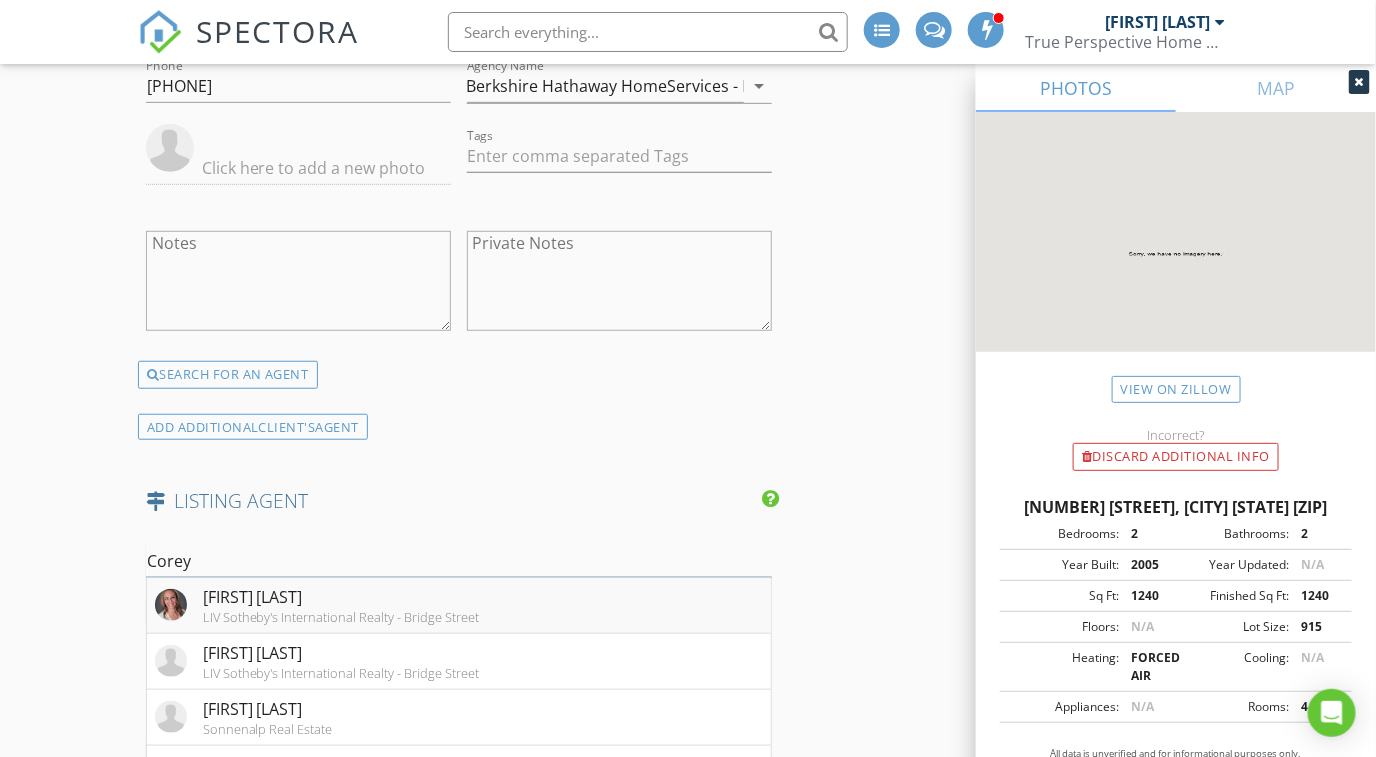 type on "Corey" 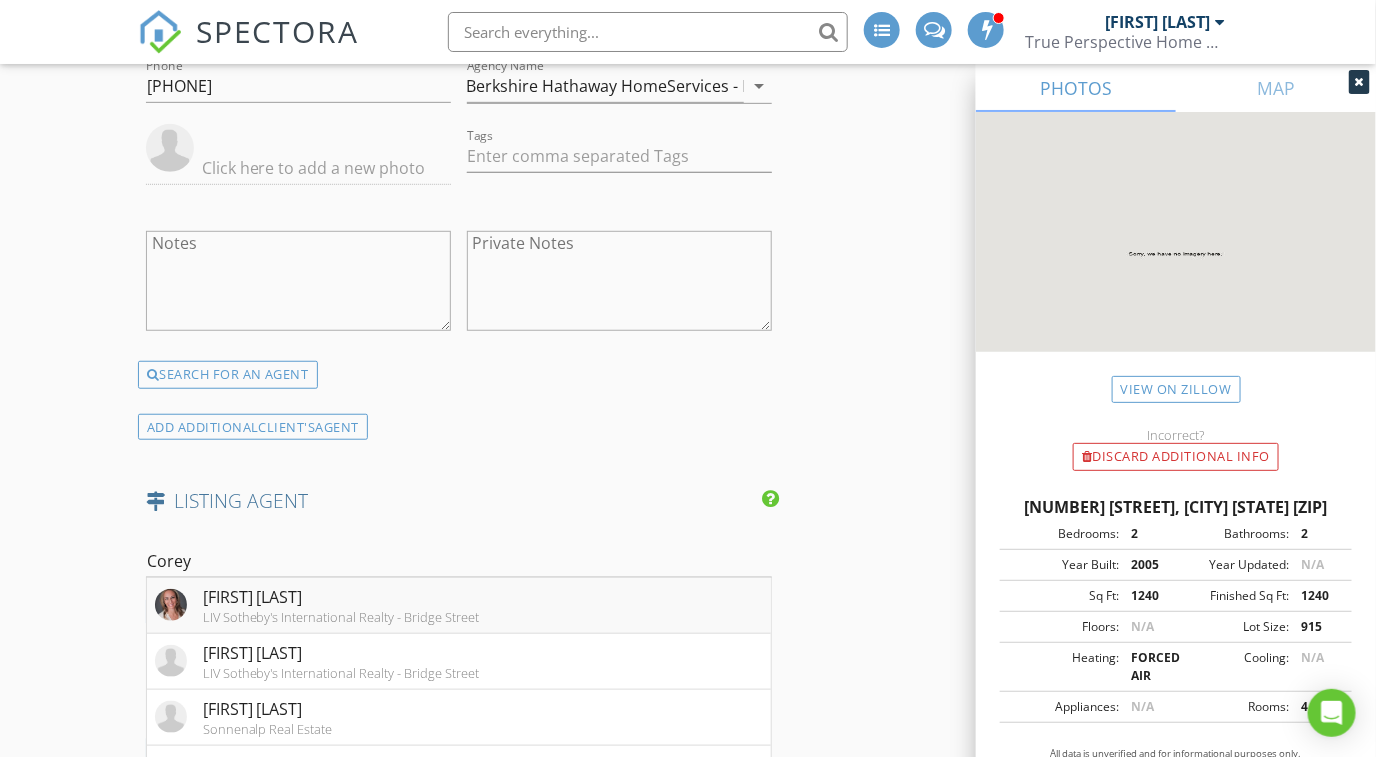 click on "Corey Lamothe
LIV Sotheby's International Realty - Bridge Street" at bounding box center (317, 605) 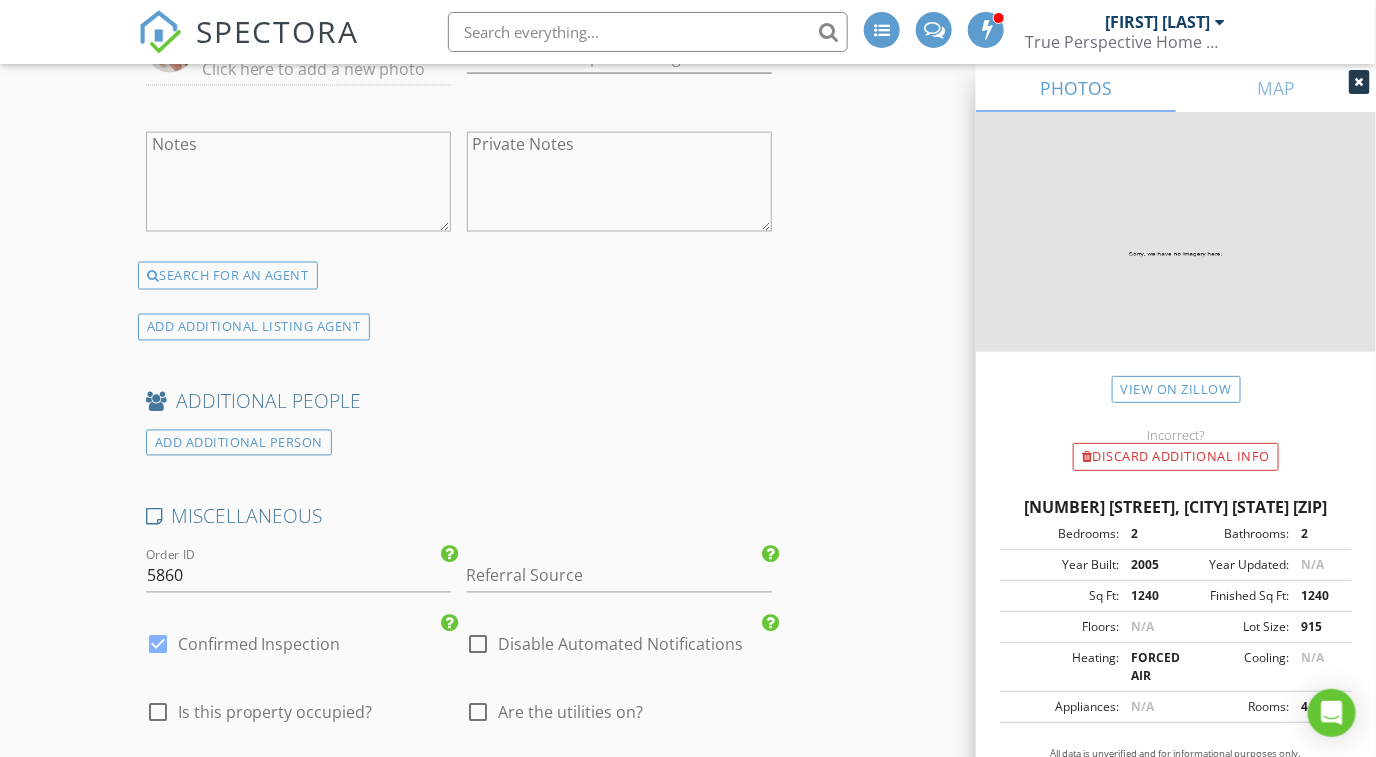 scroll, scrollTop: 3749, scrollLeft: 0, axis: vertical 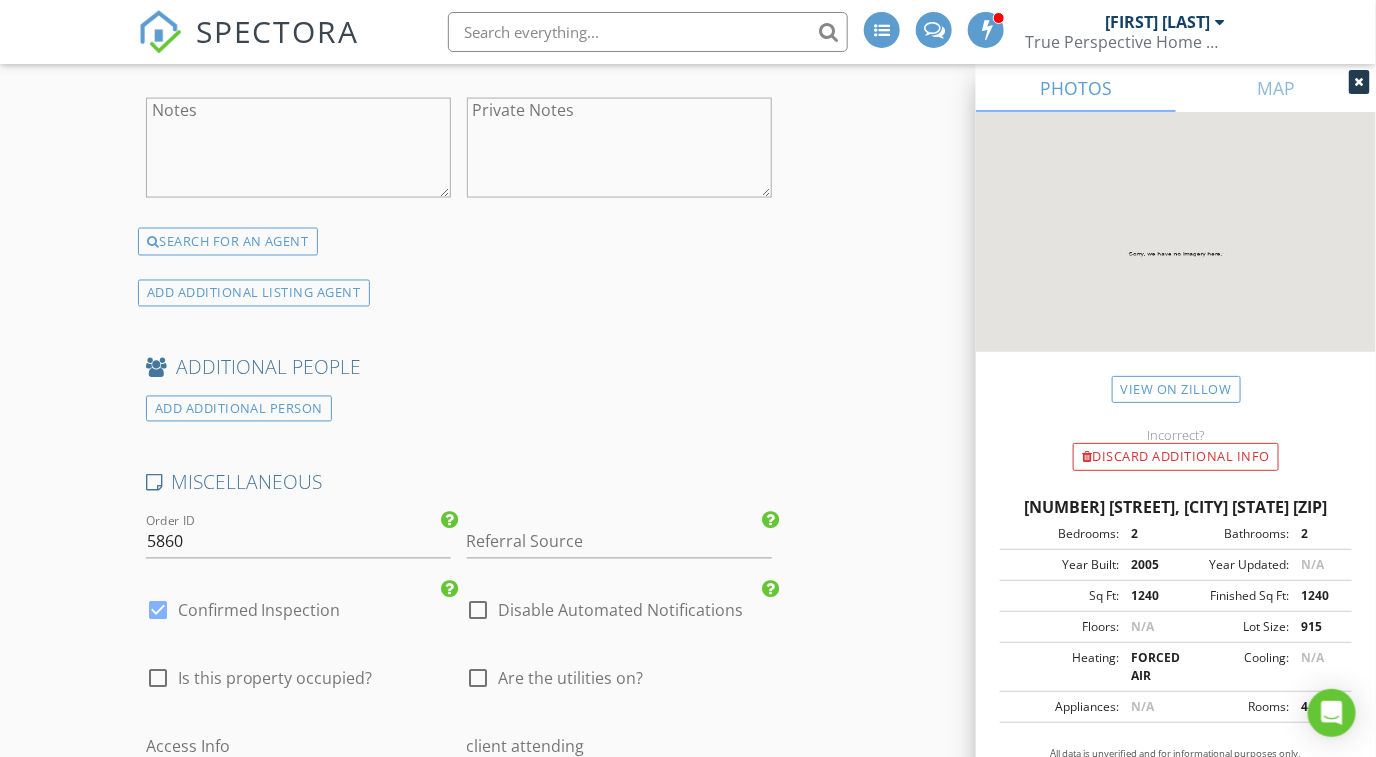 click at bounding box center [479, 611] 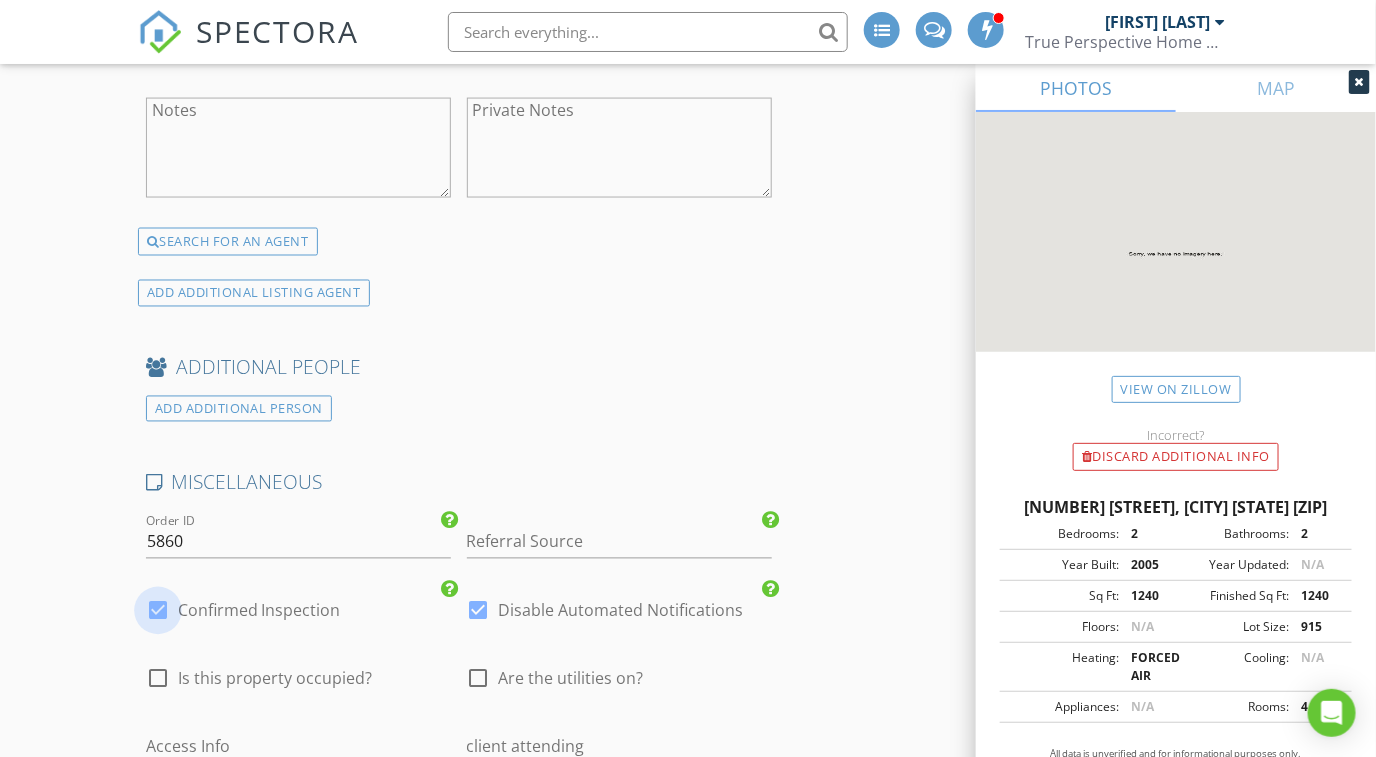 click at bounding box center (158, 611) 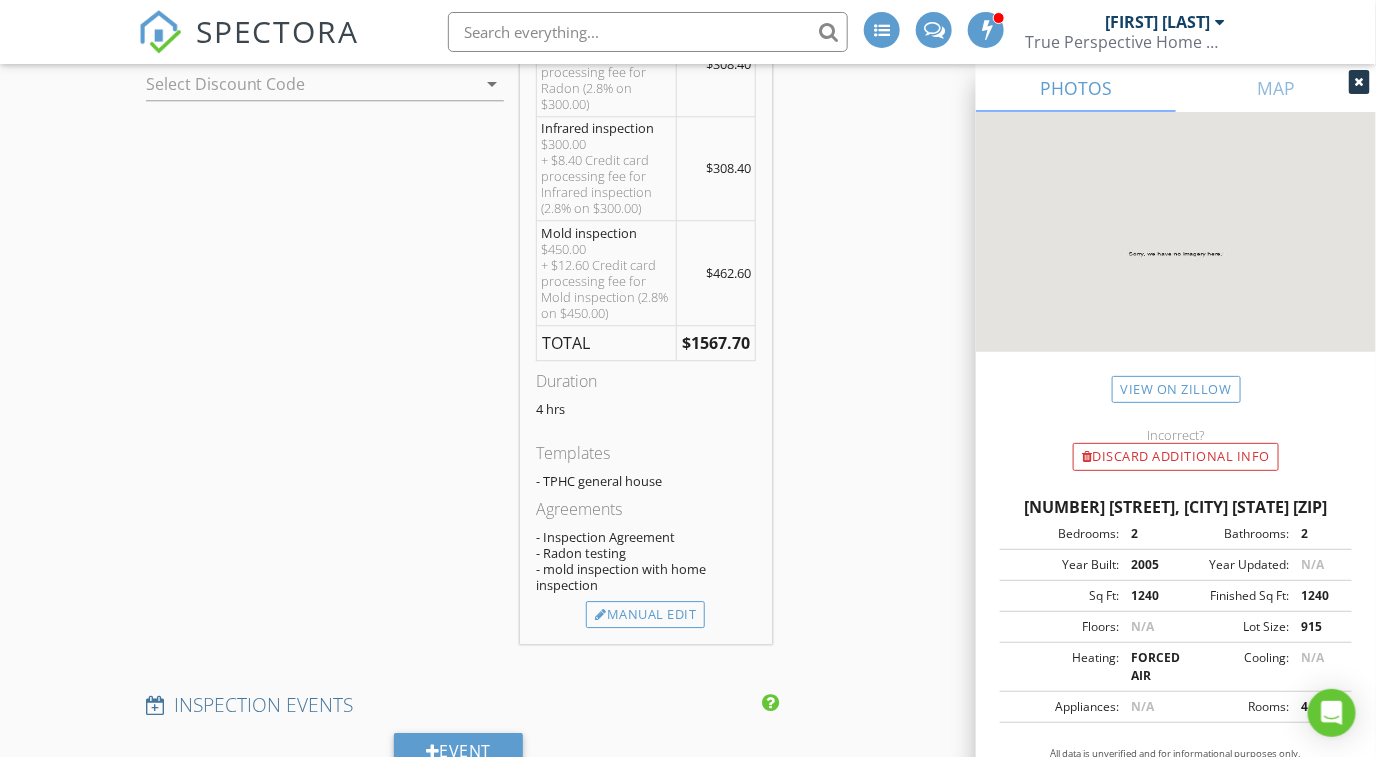scroll, scrollTop: 1749, scrollLeft: 0, axis: vertical 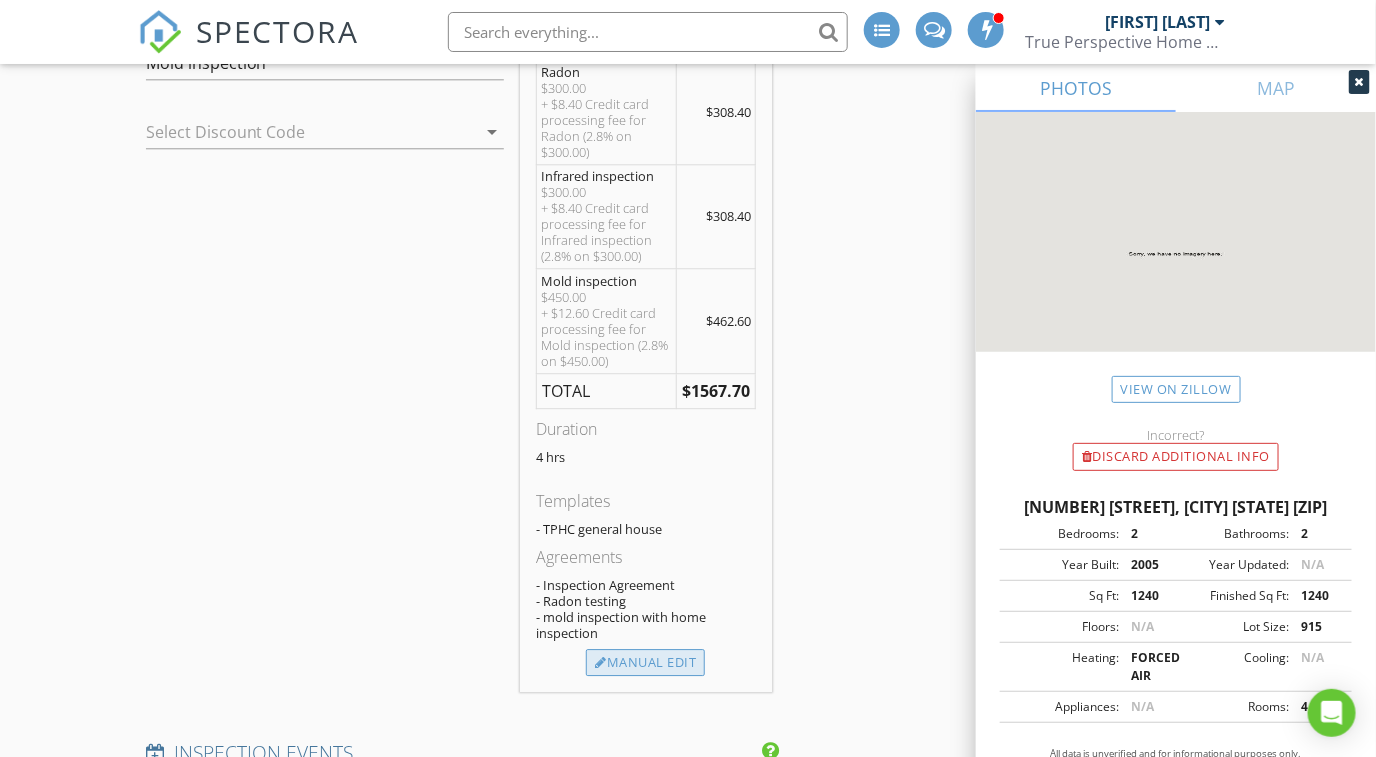 click on "Manual Edit" at bounding box center [645, 663] 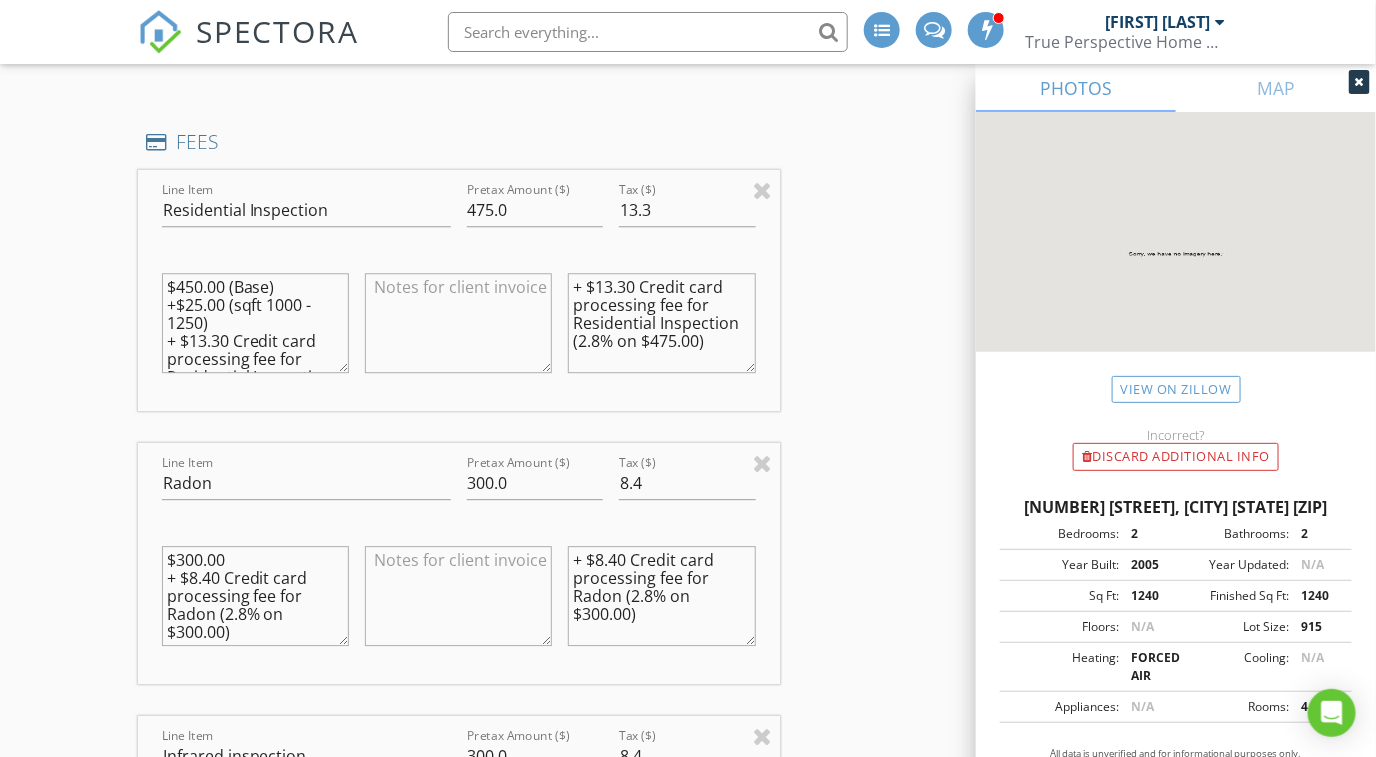 drag, startPoint x: 1448, startPoint y: 53, endPoint x: 889, endPoint y: 390, distance: 652.72504 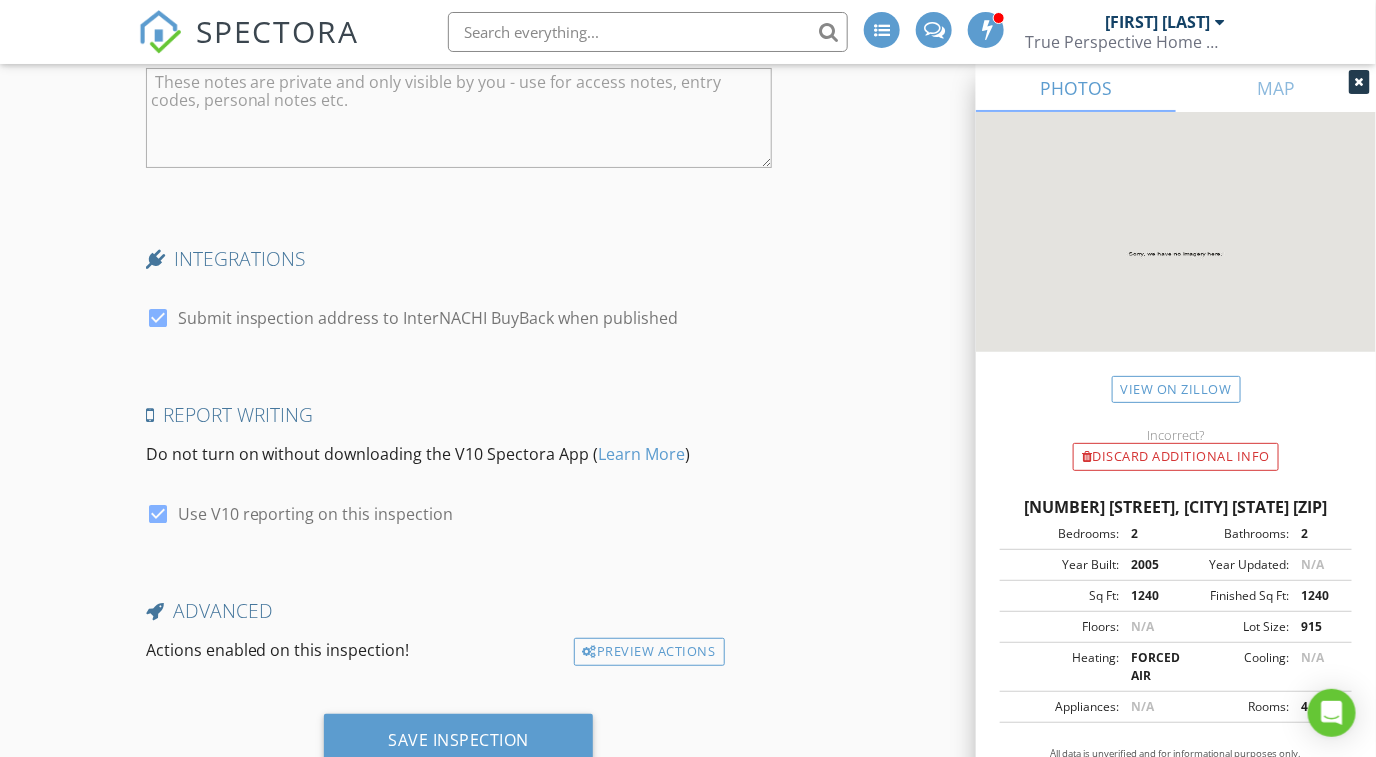 scroll, scrollTop: 5421, scrollLeft: 0, axis: vertical 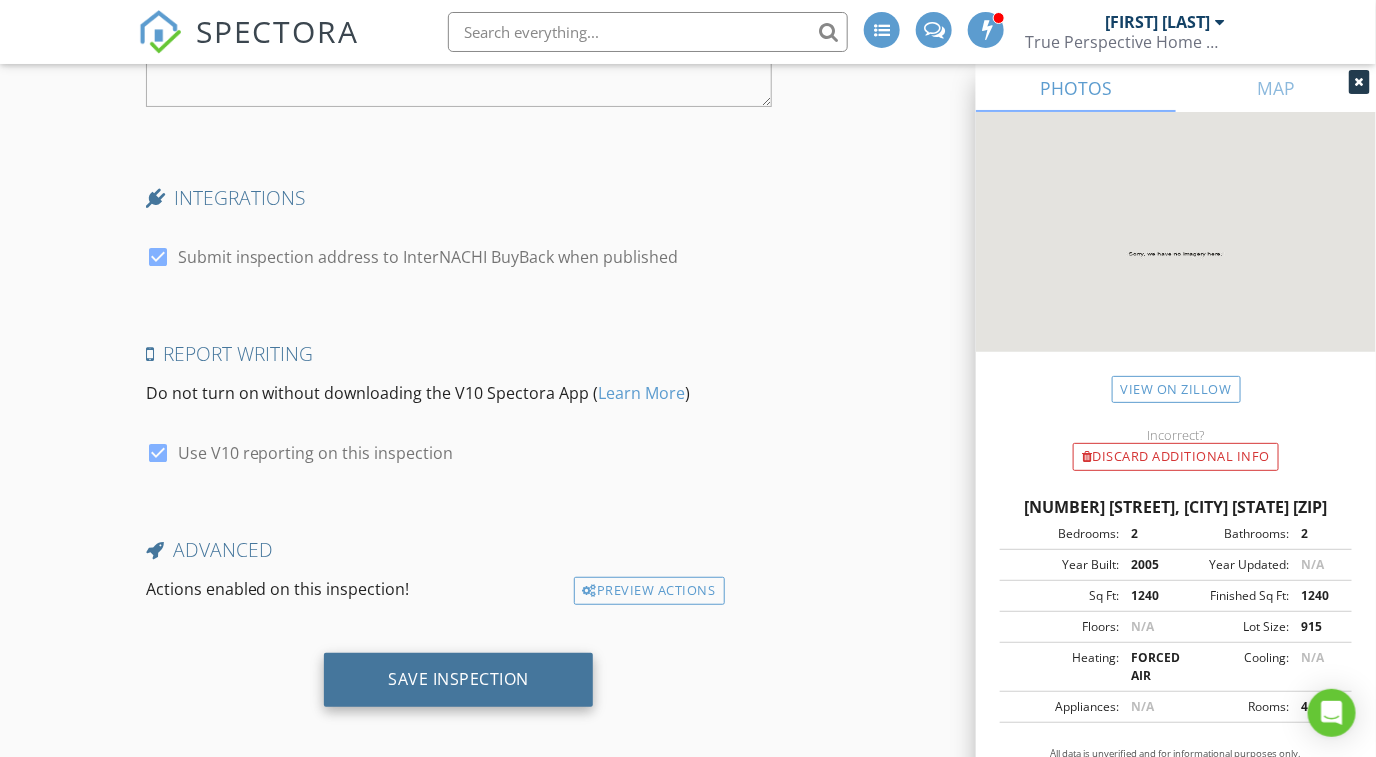 click on "Save Inspection" at bounding box center [458, 679] 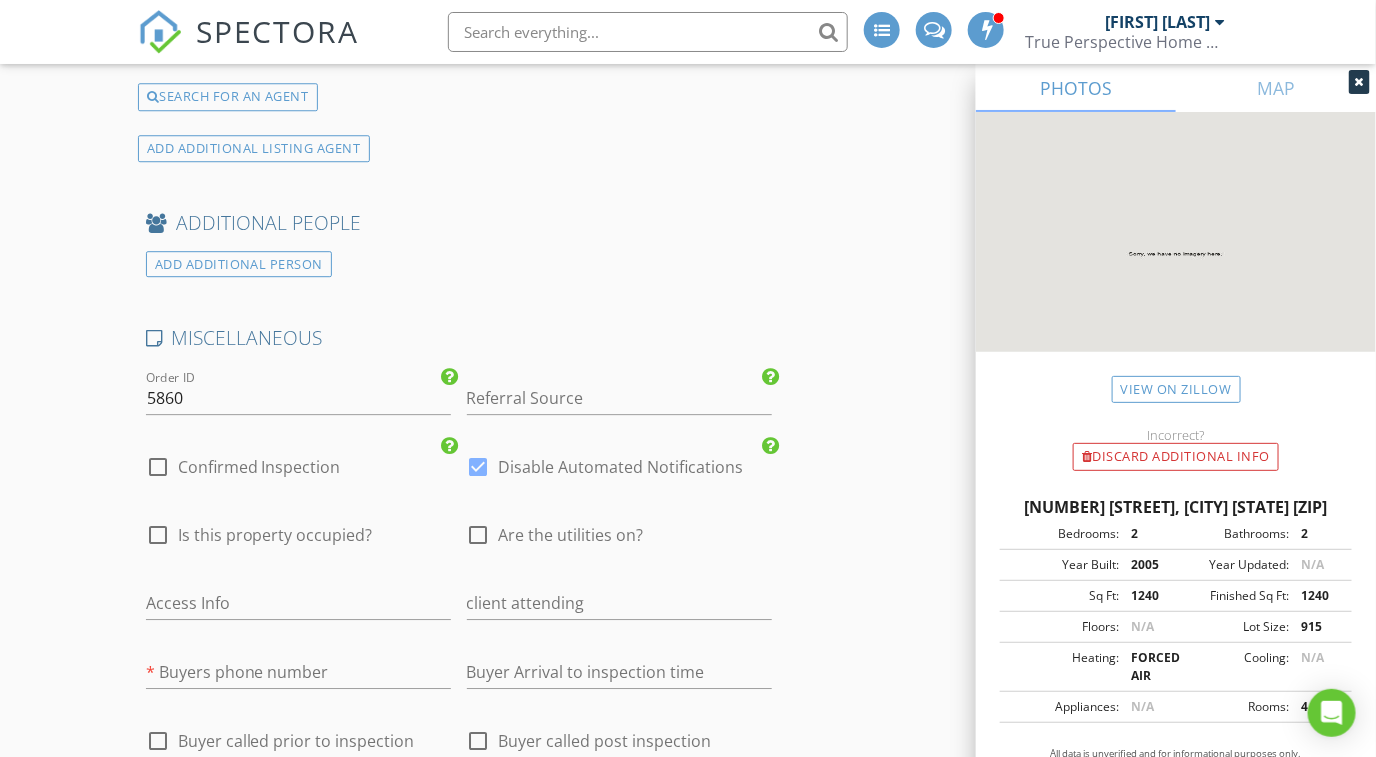 scroll, scrollTop: 4546, scrollLeft: 0, axis: vertical 